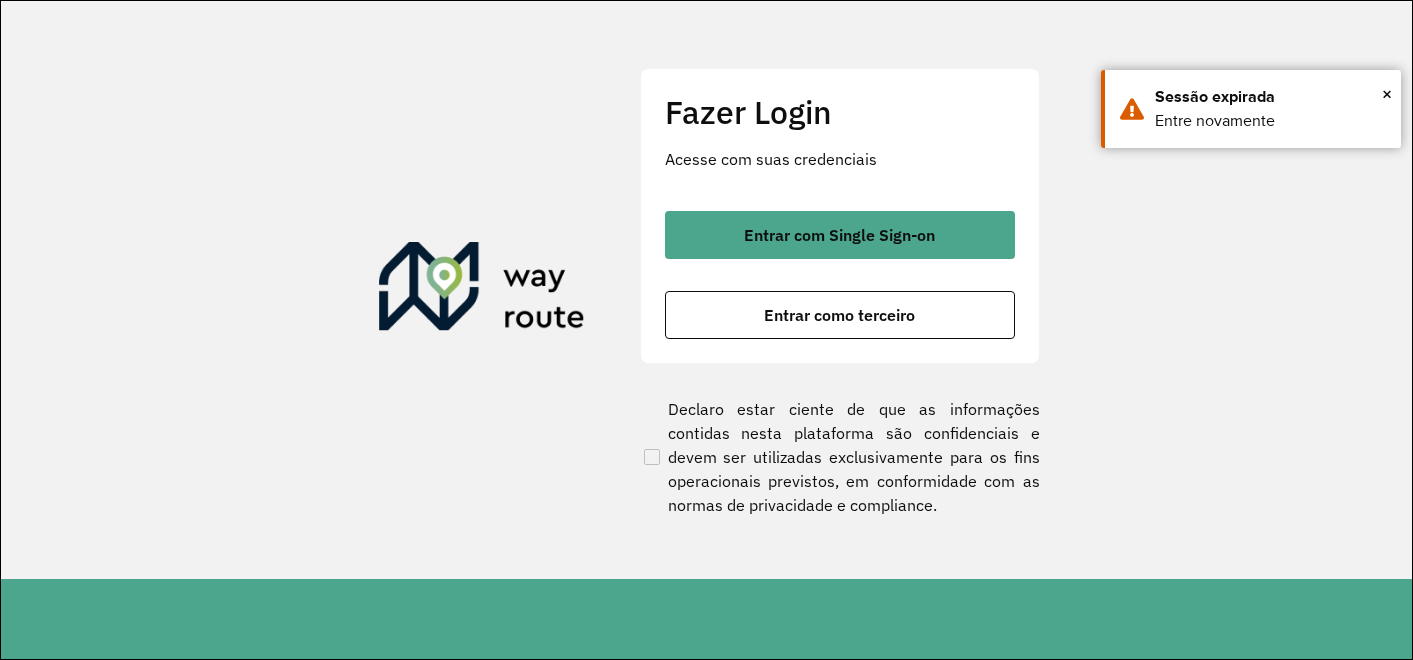 scroll, scrollTop: 0, scrollLeft: 0, axis: both 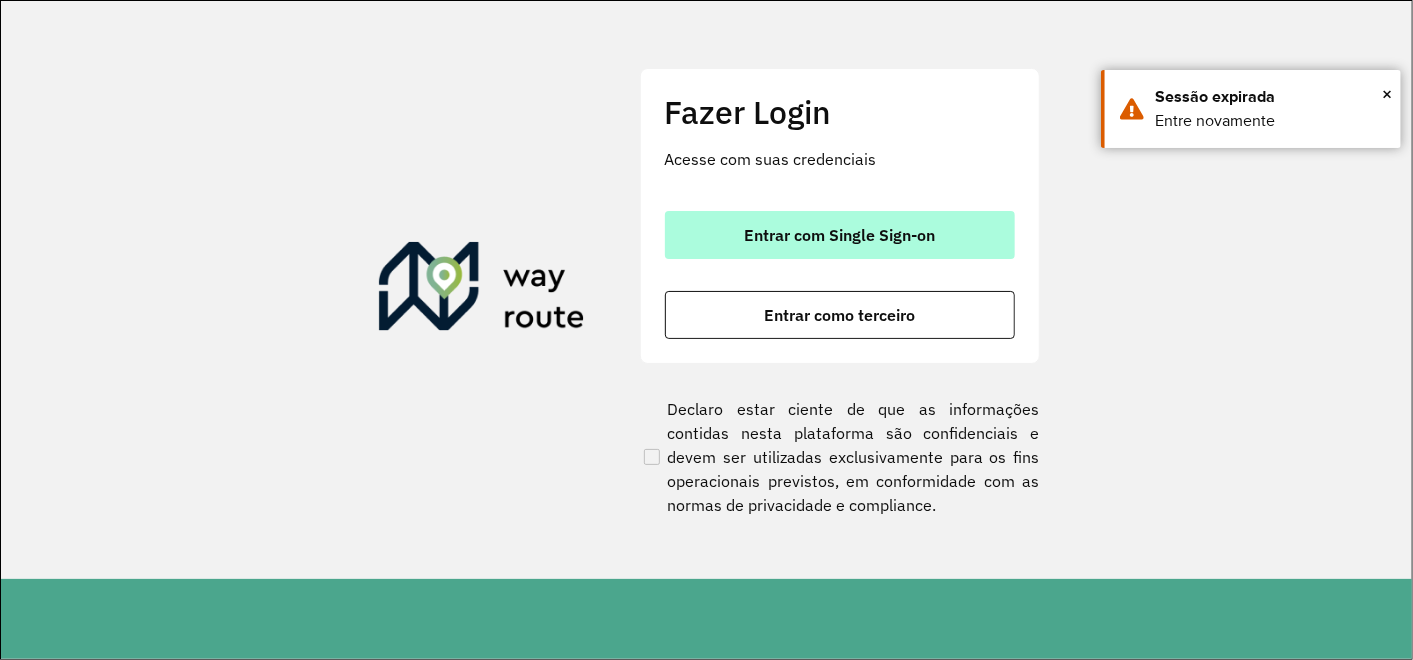 click on "Entrar com Single Sign-on" at bounding box center [839, 235] 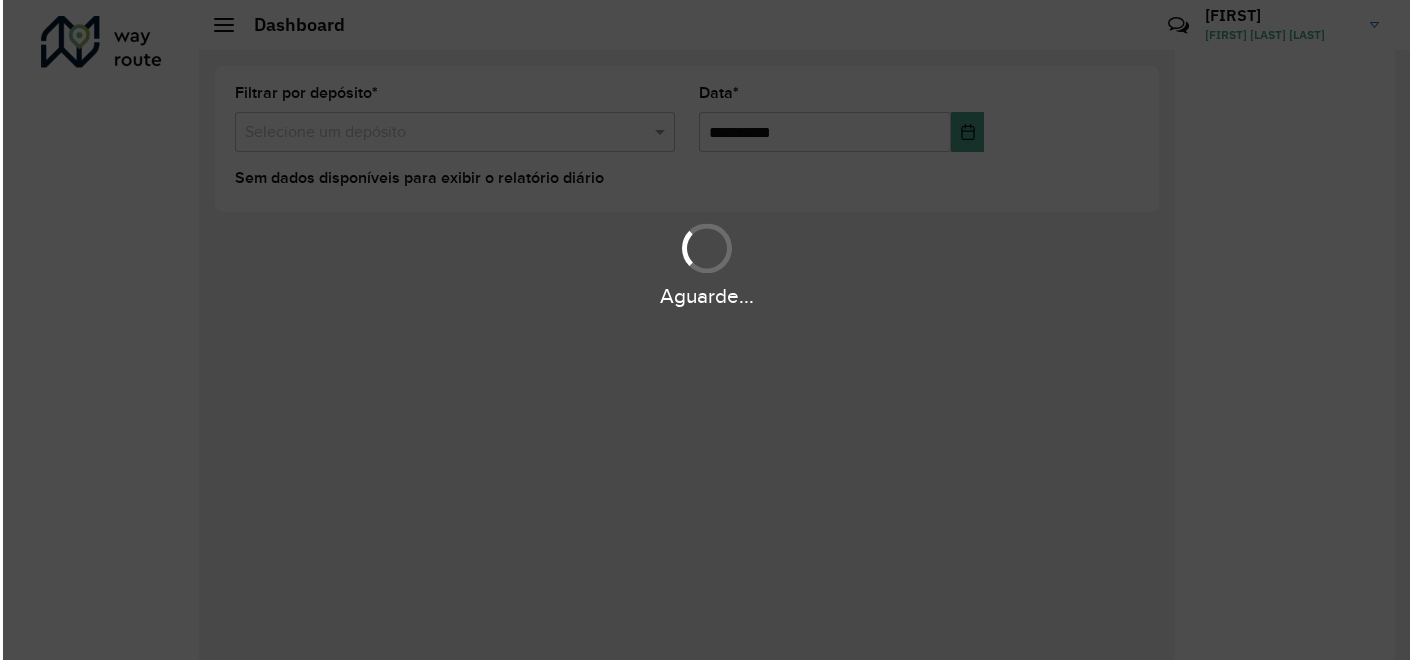 scroll, scrollTop: 0, scrollLeft: 0, axis: both 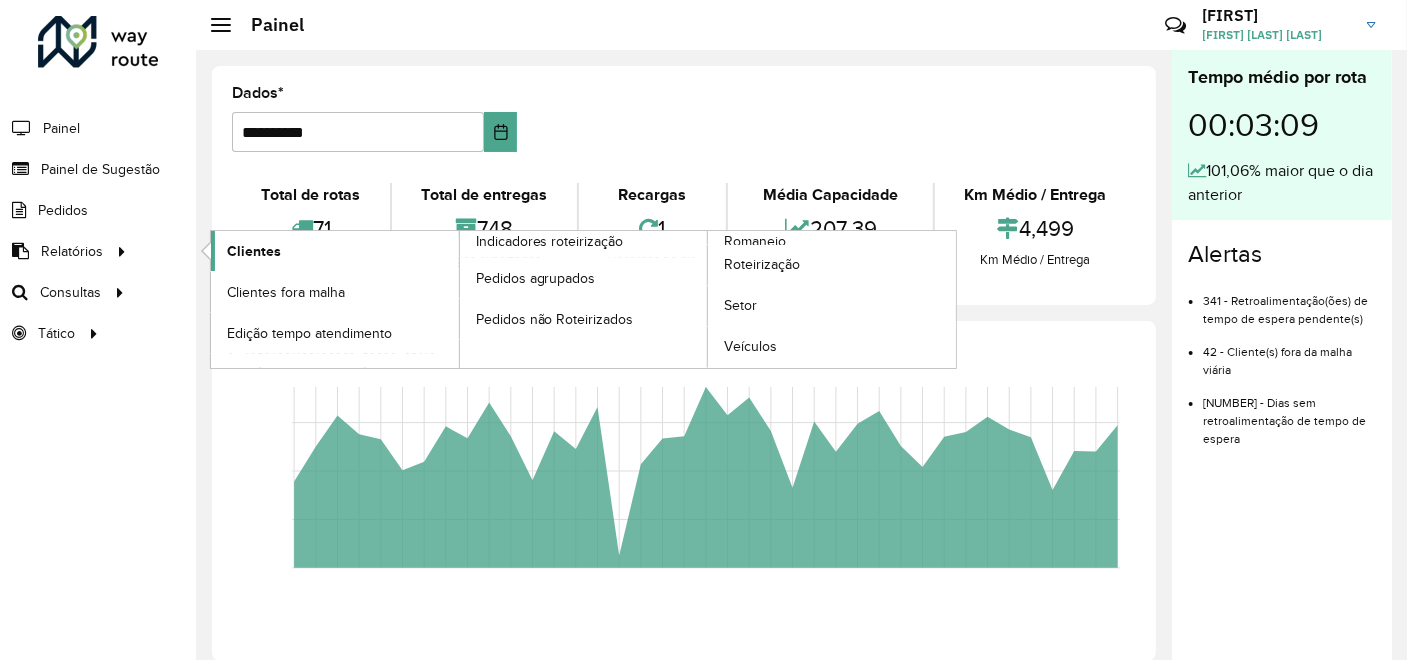click on "Clientes" 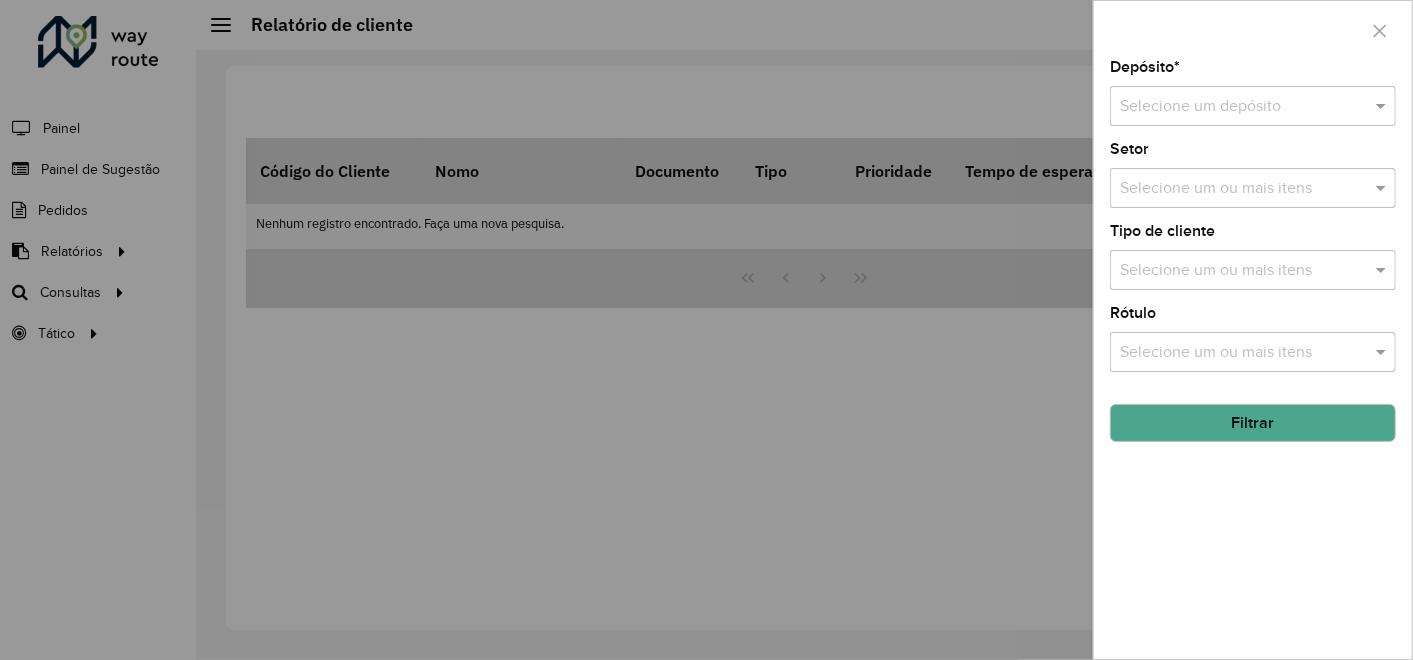 click at bounding box center [1233, 107] 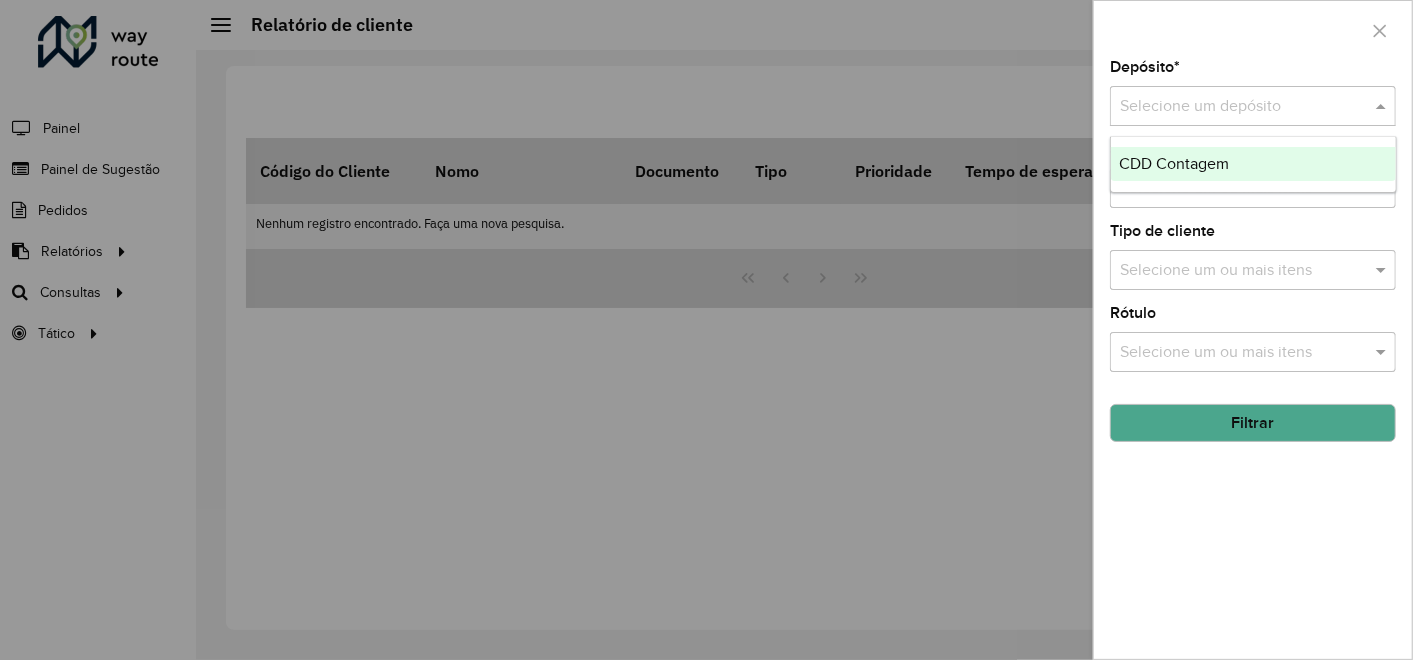 click on "CDD Contagem" at bounding box center [1174, 163] 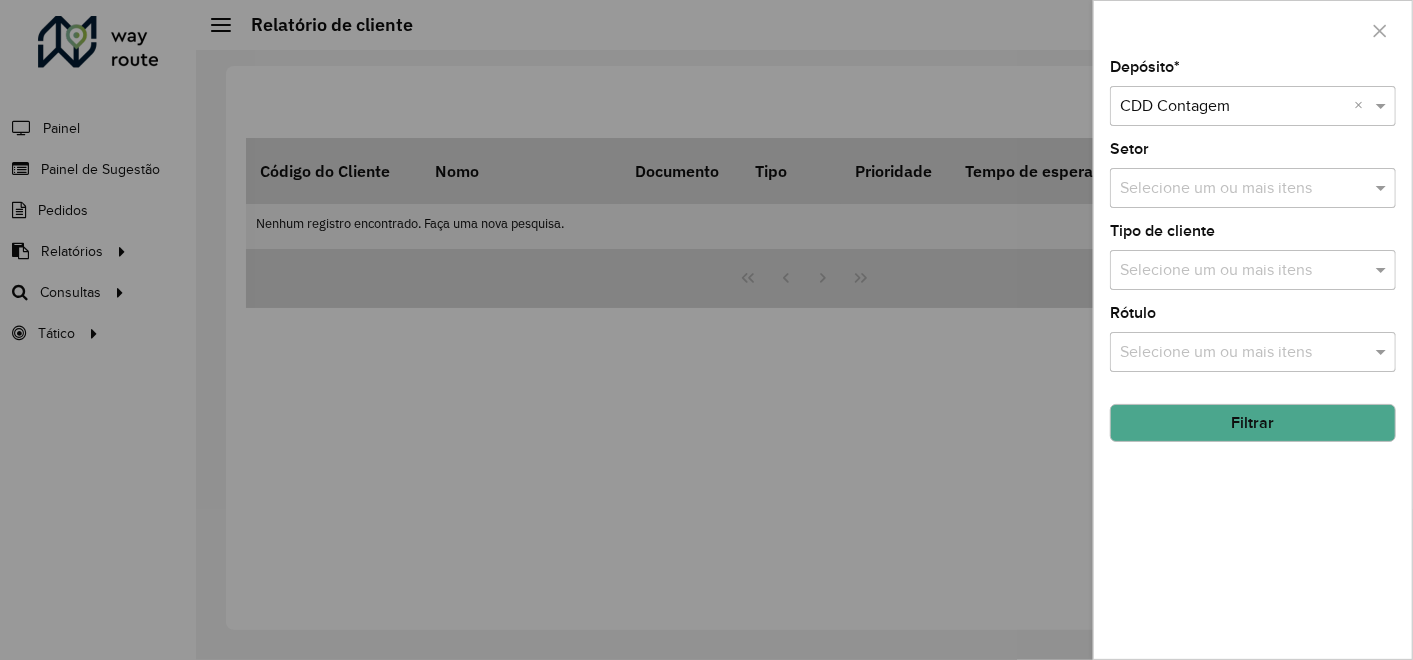 click on "Filtrar" 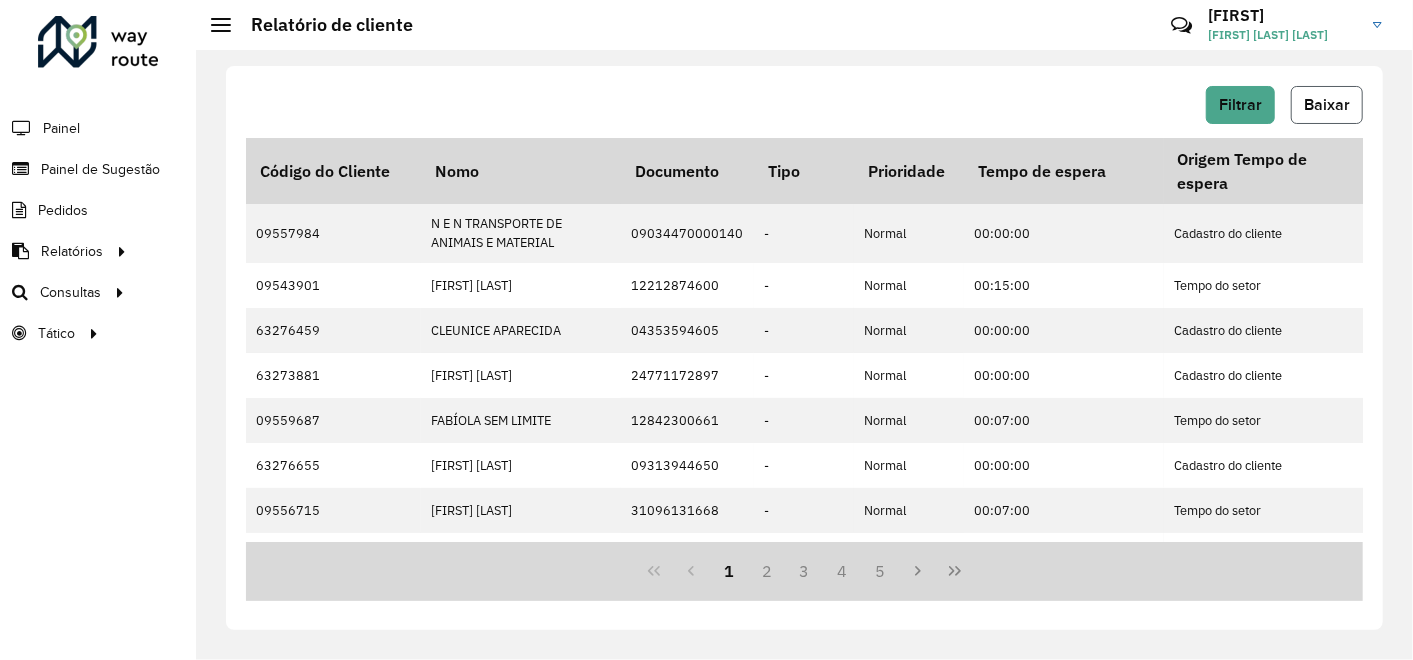 click on "Baixar" 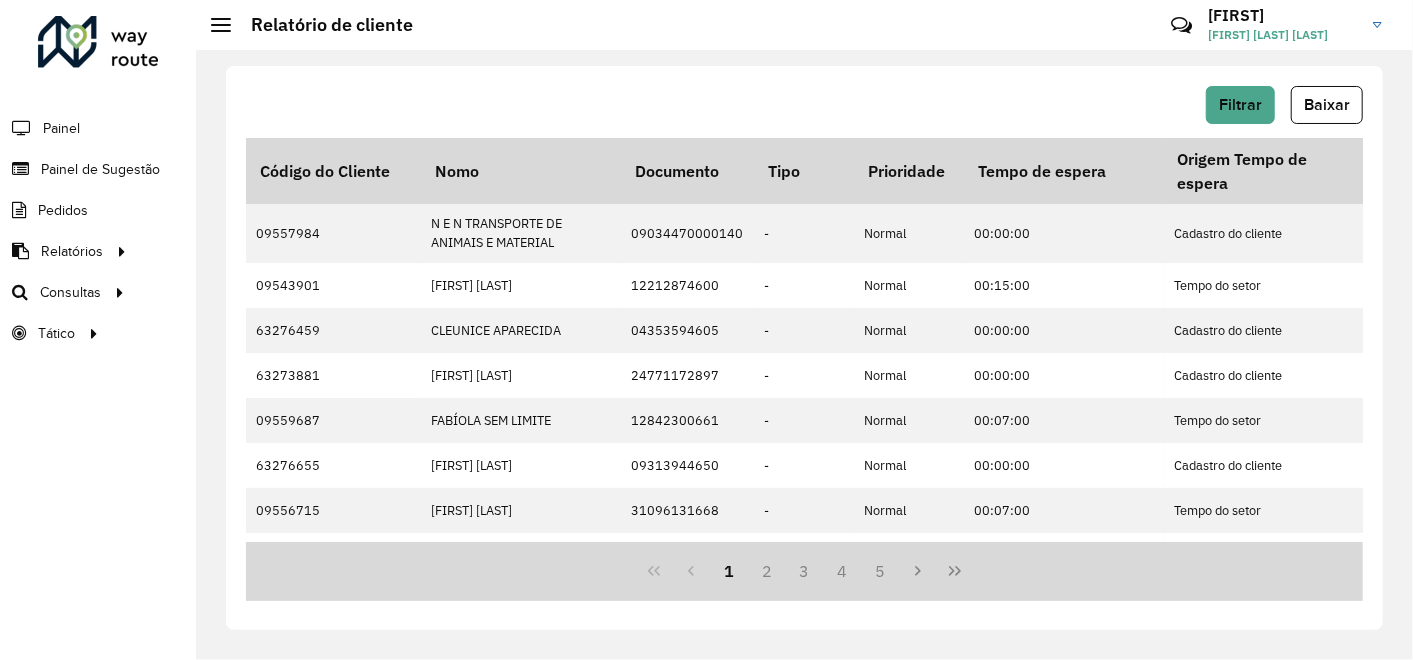 click on "Filtrar   Baixar" 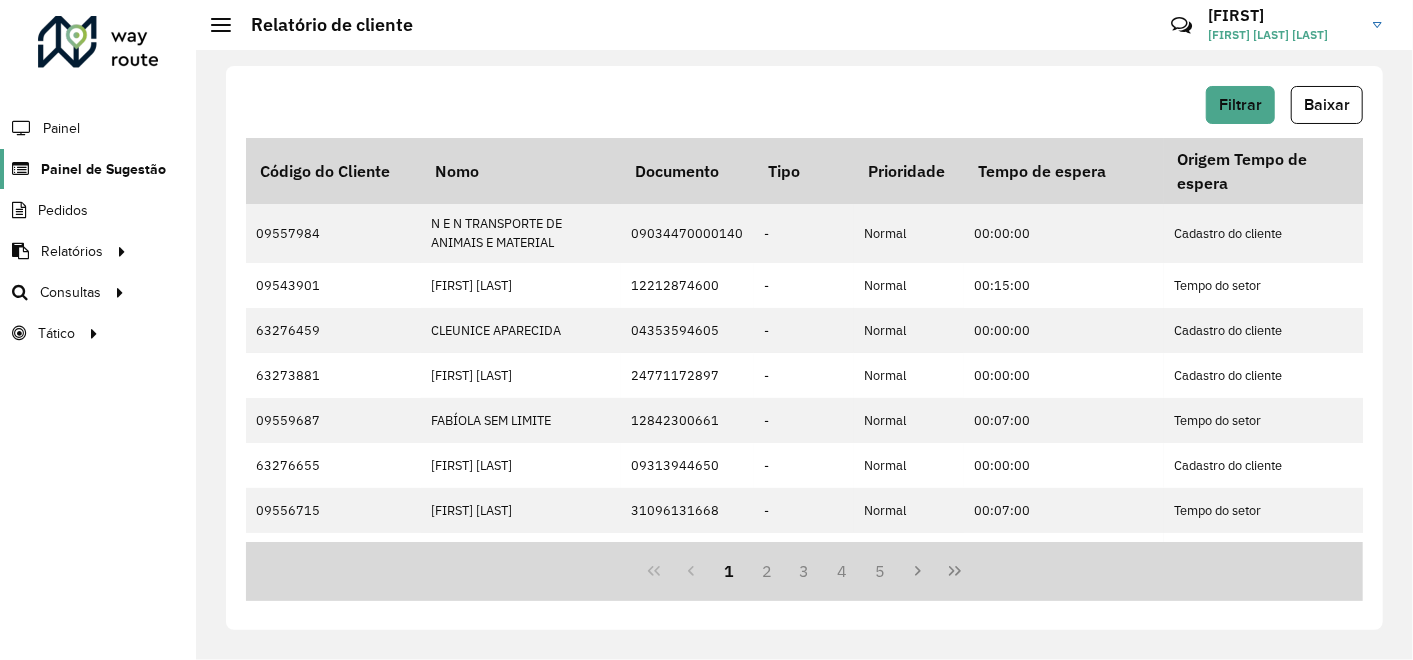 click on "Painel de Sugestão" 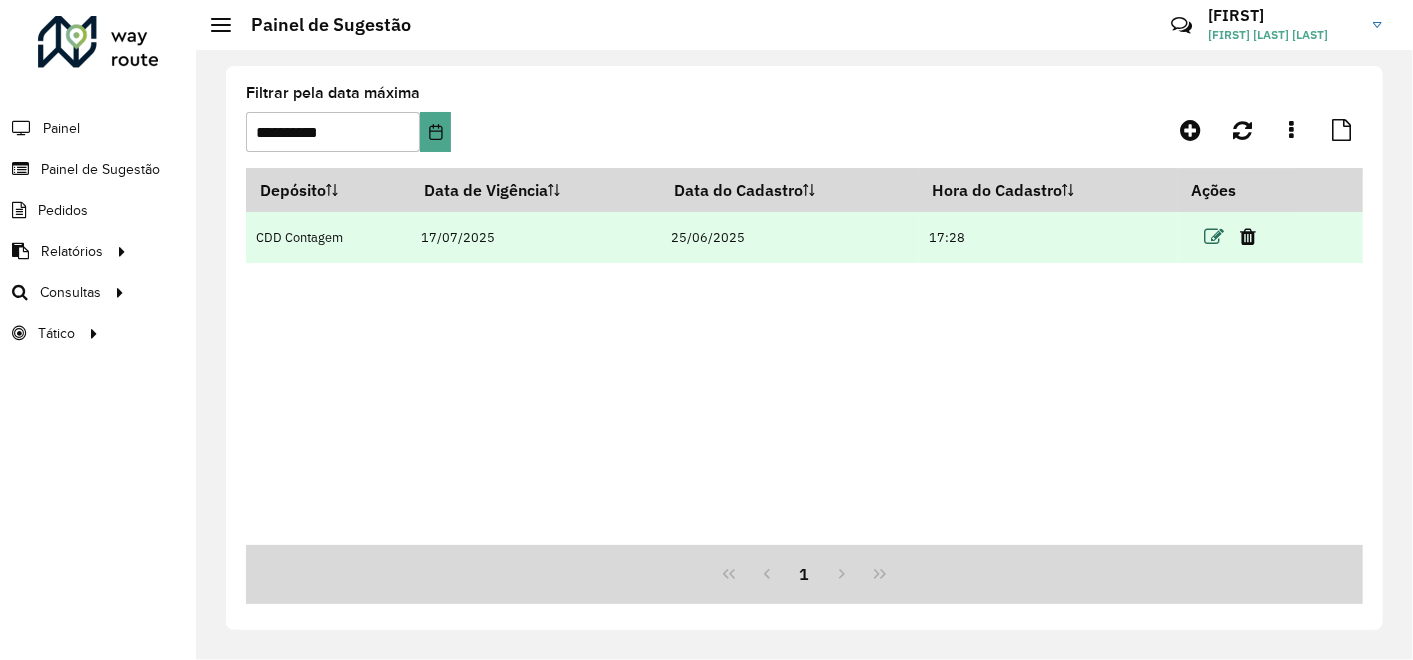 click at bounding box center [1214, 237] 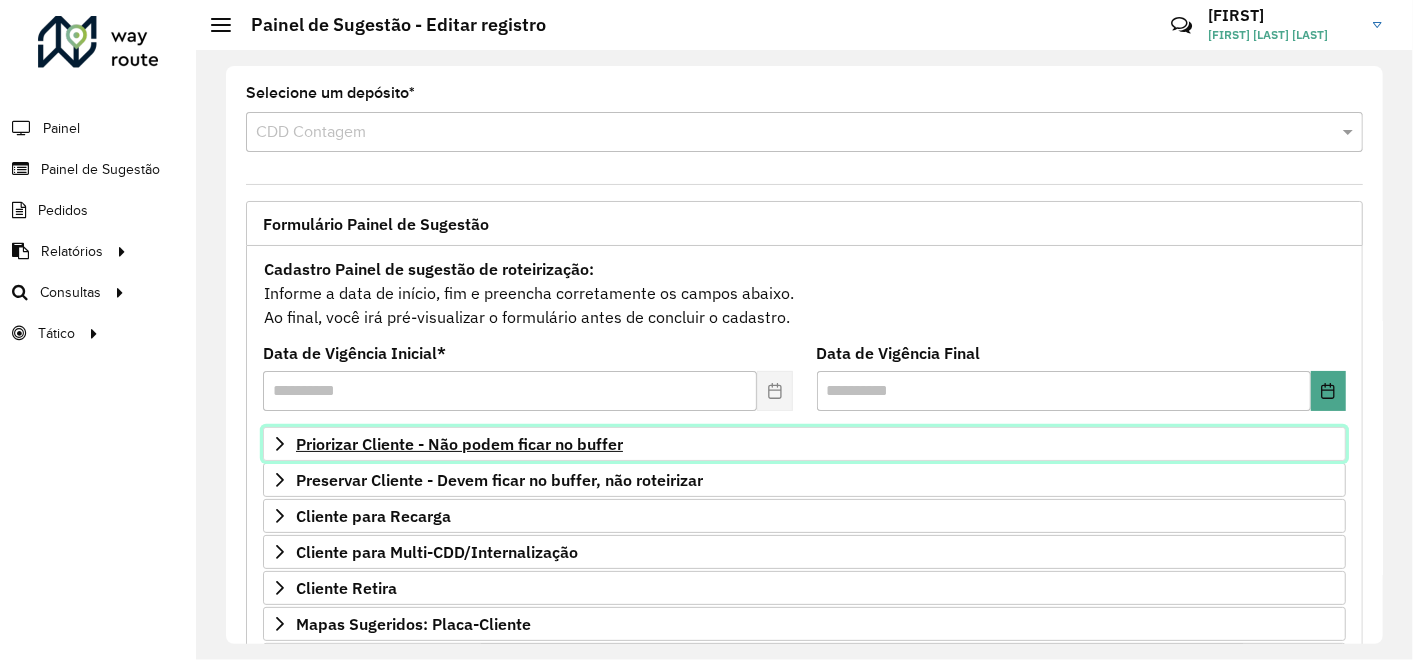click on "Priorizar Cliente - Não podem ficar no buffer" at bounding box center (459, 444) 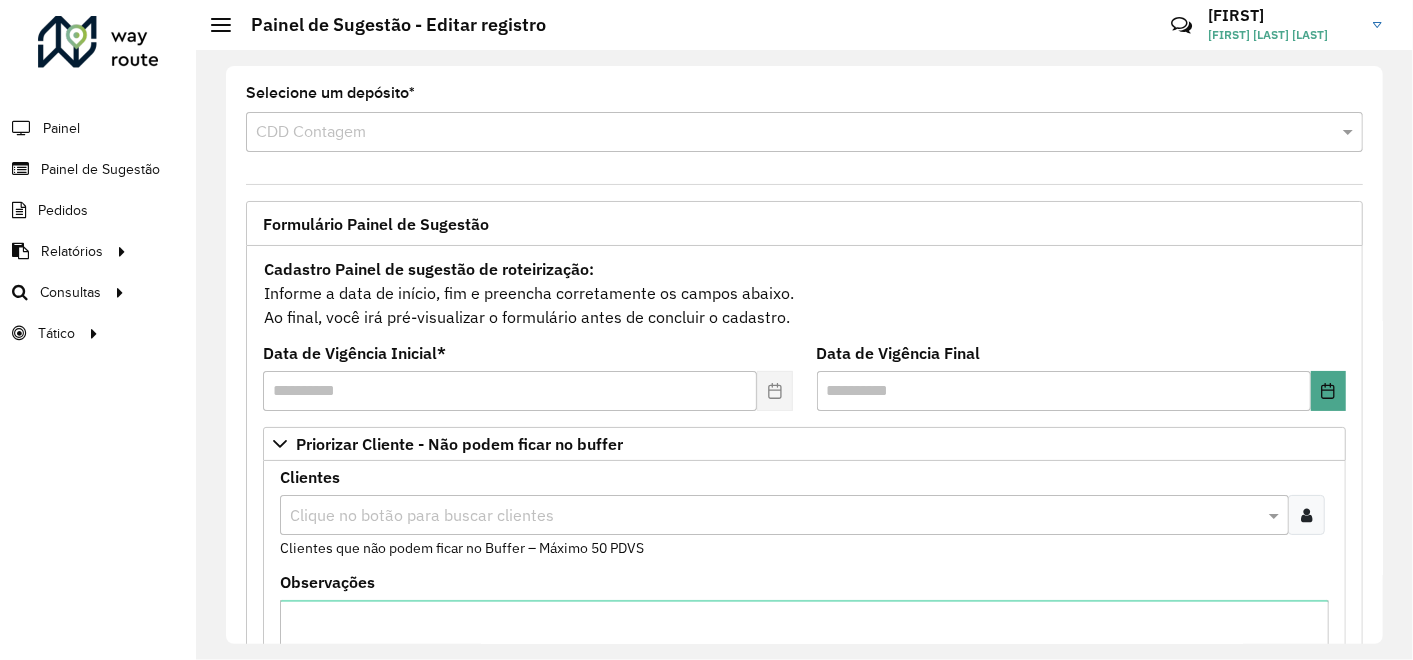 click at bounding box center [1306, 515] 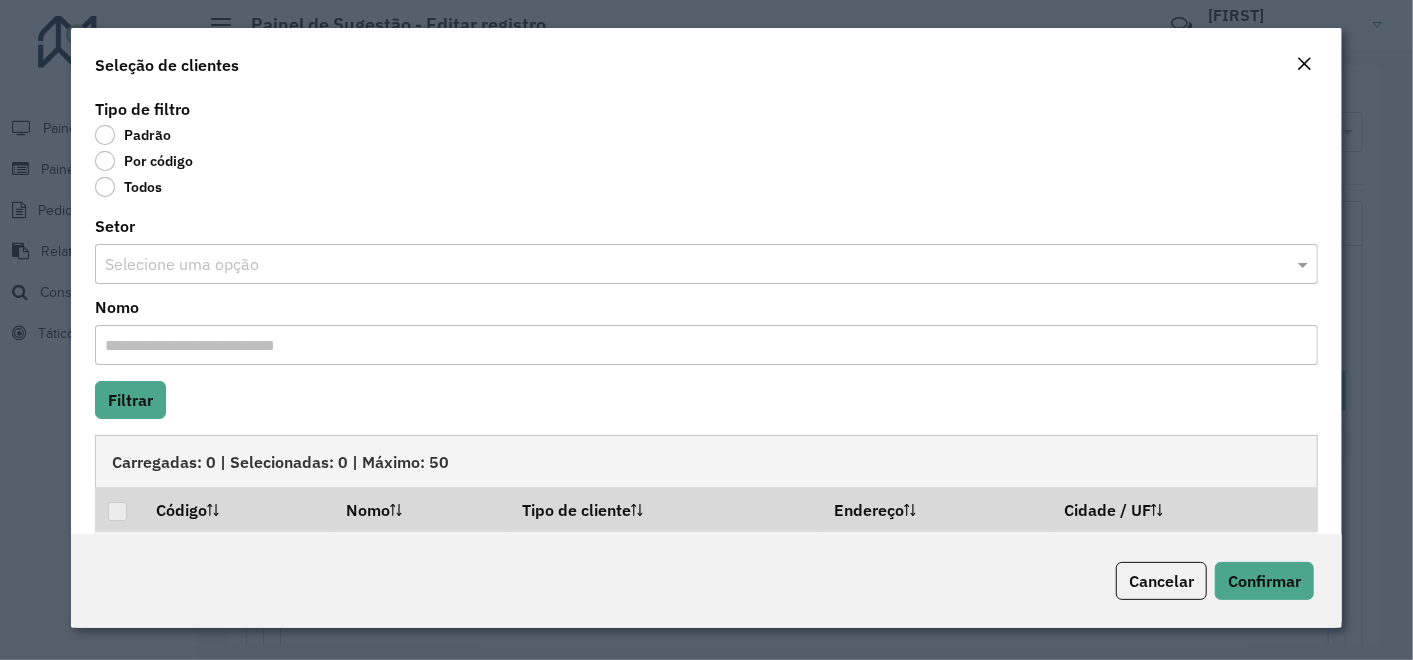 click on "Por código" 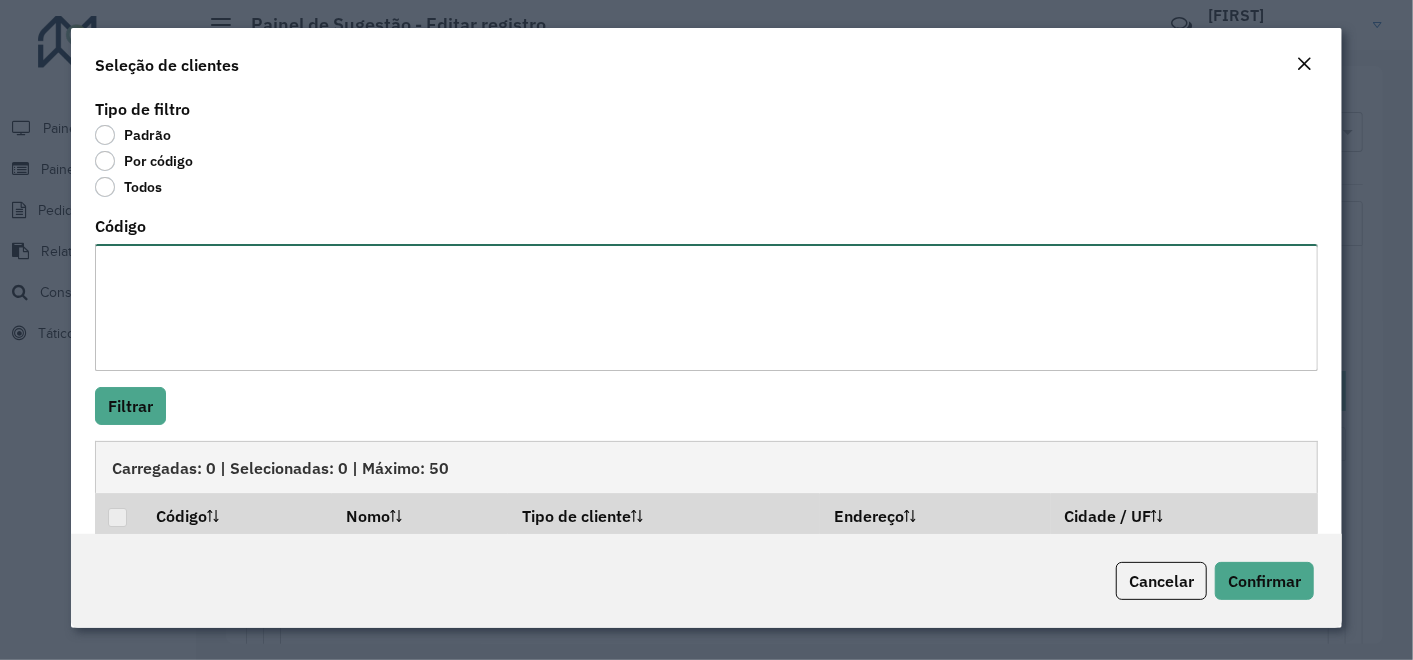 click on "Código" at bounding box center (707, 307) 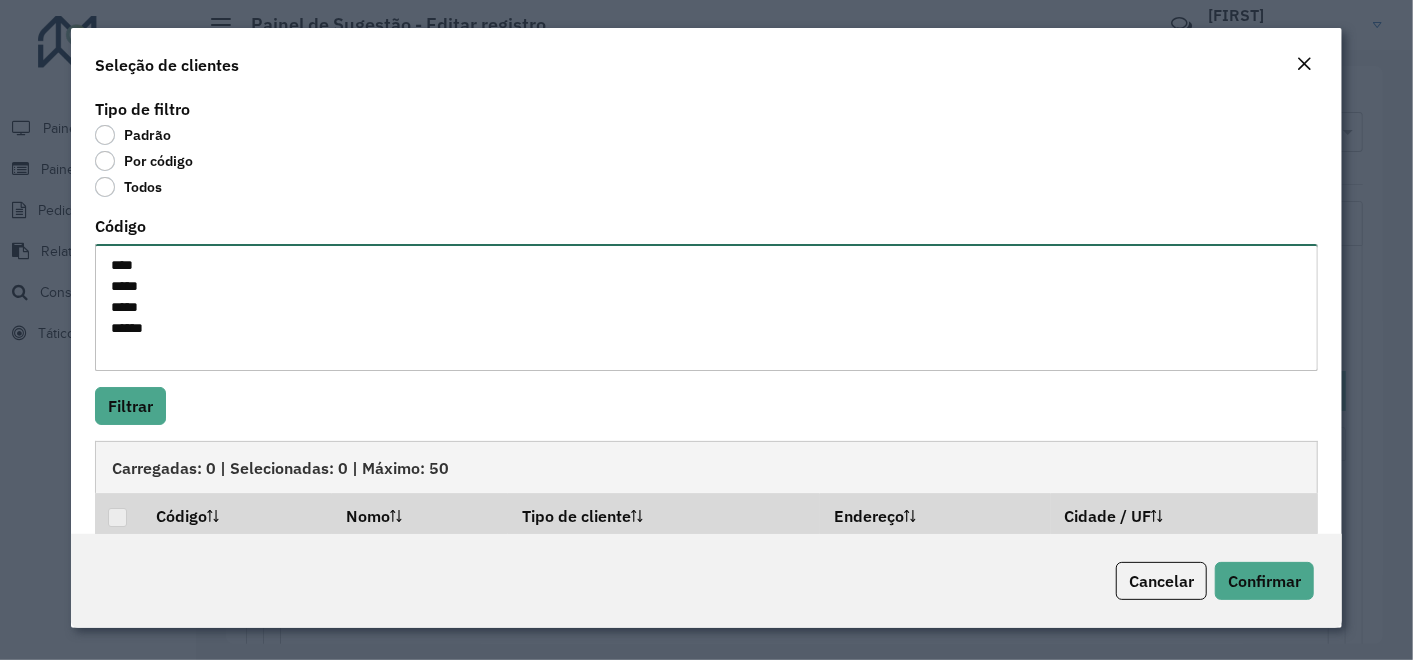 type on "****
*****
*****
*****" 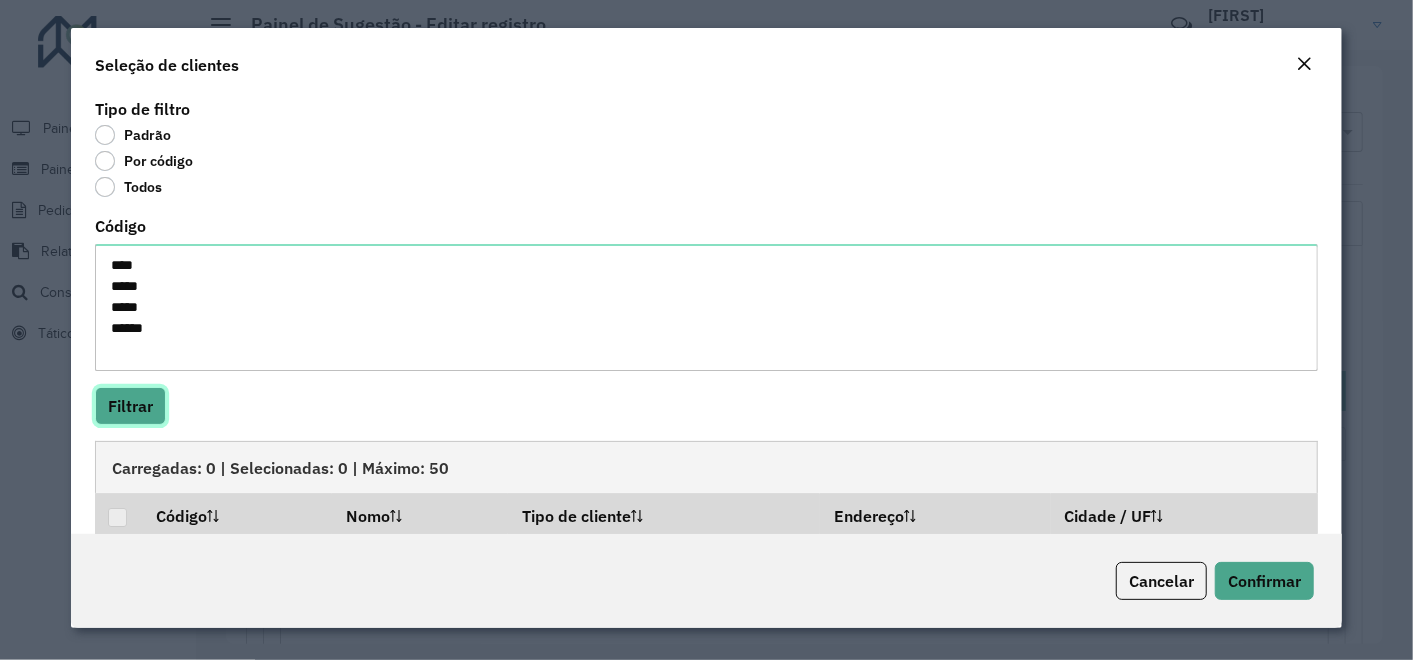 click on "Filtrar" 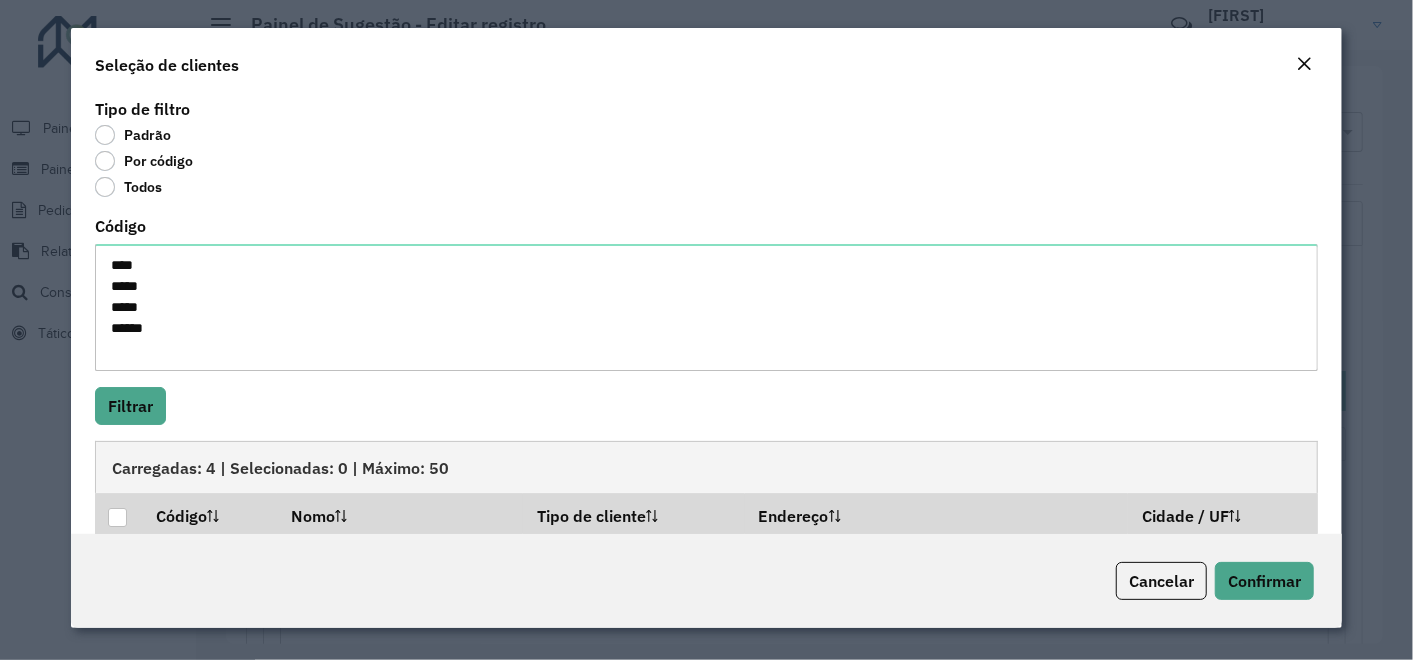 click at bounding box center (117, 517) 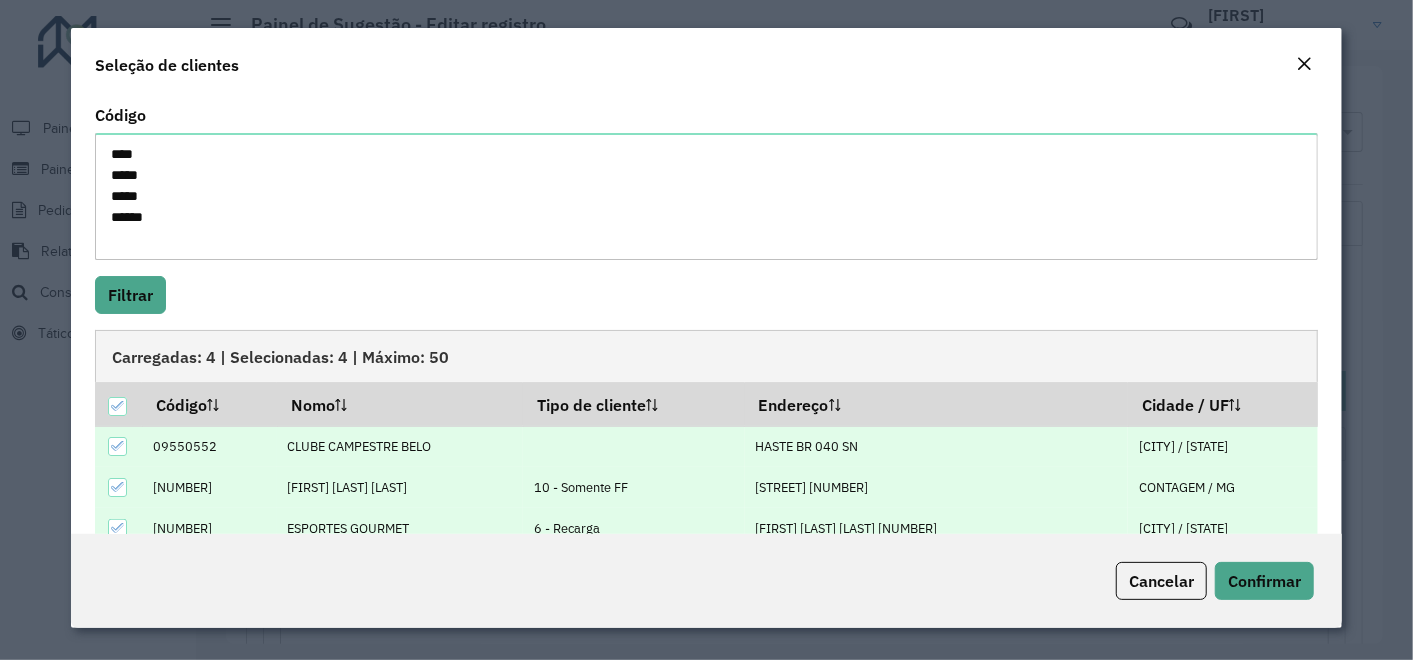 scroll, scrollTop: 189, scrollLeft: 0, axis: vertical 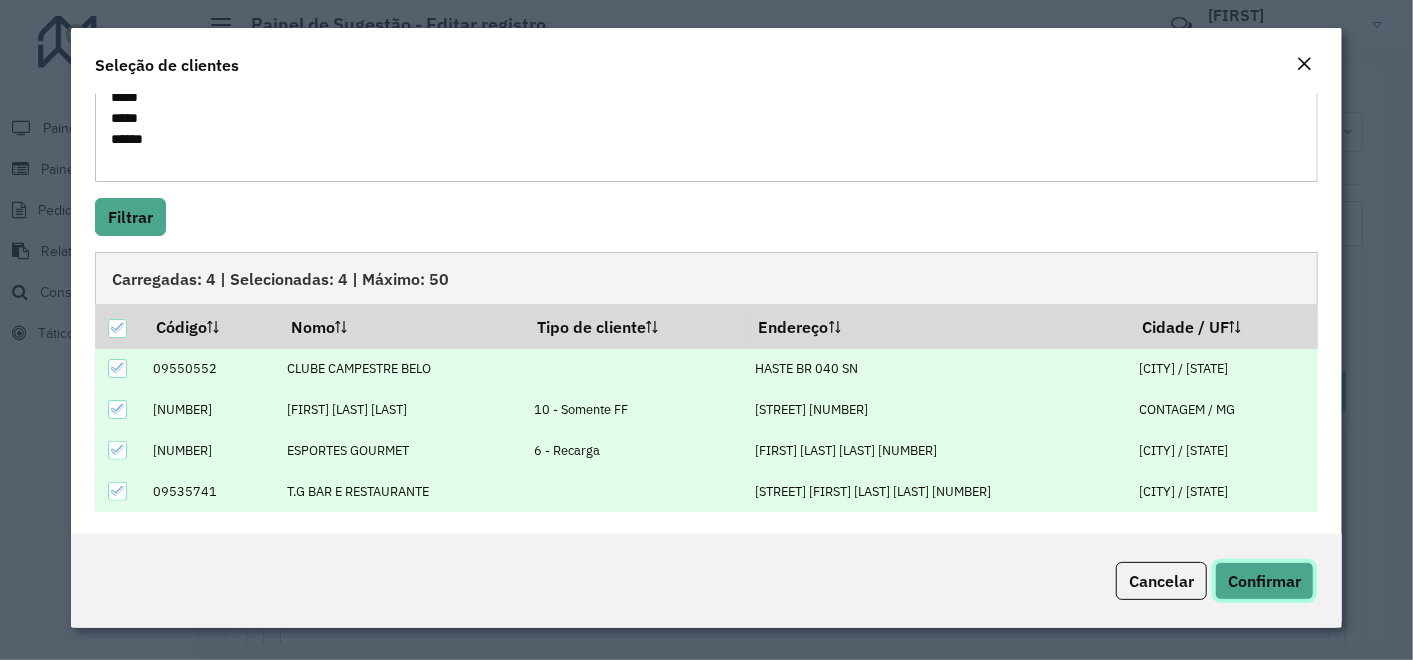 click on "Confirmar" 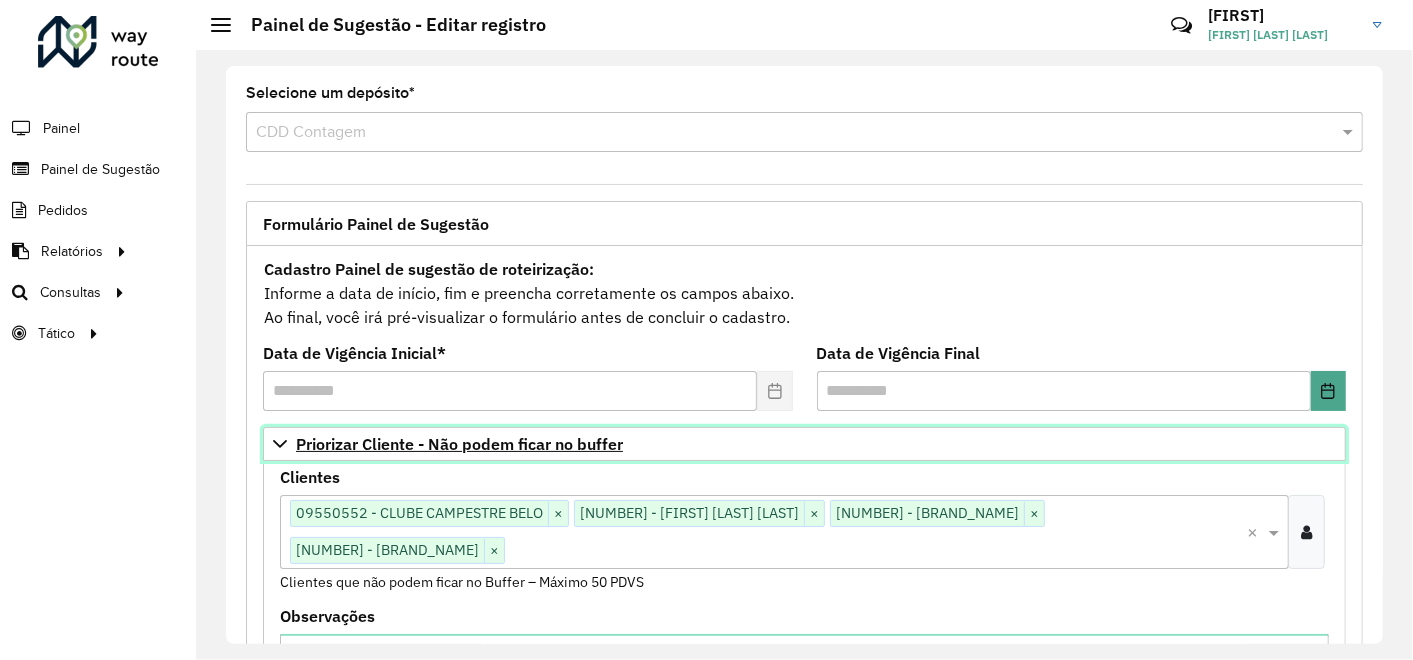 click on "Priorizar Cliente - Não podem ficar no buffer" at bounding box center (459, 444) 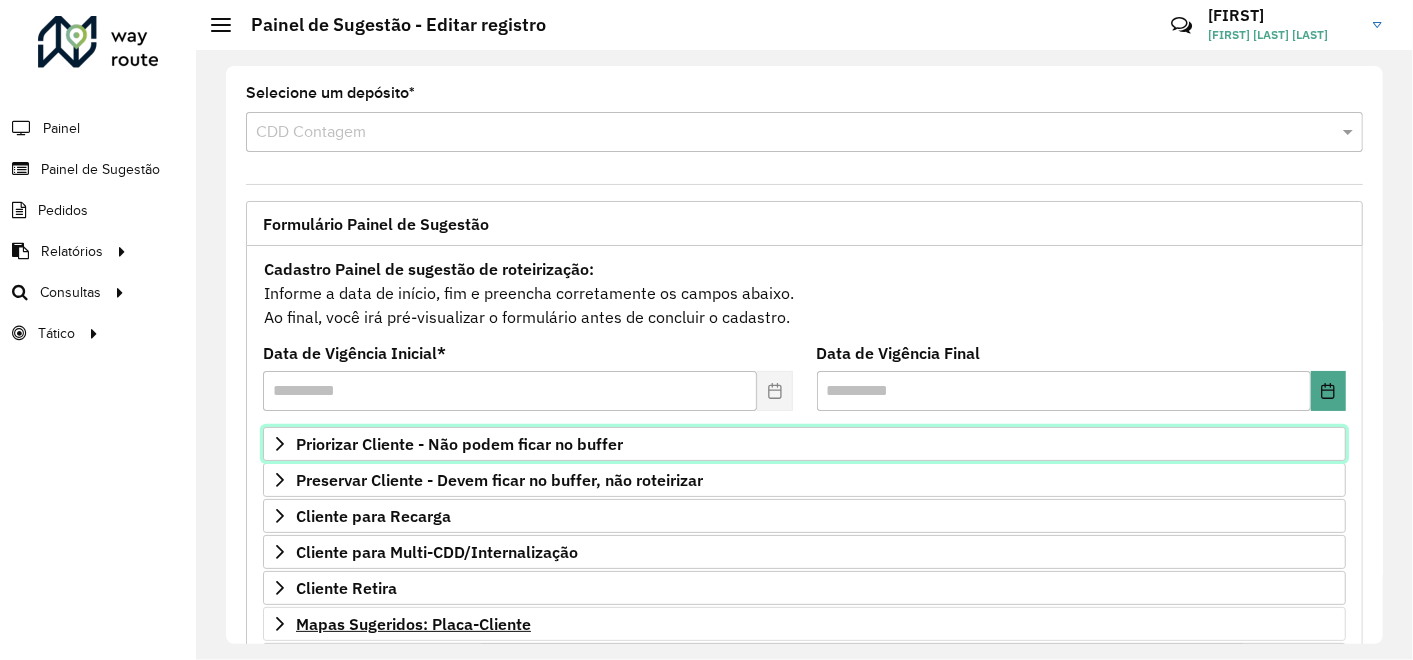 scroll, scrollTop: 328, scrollLeft: 0, axis: vertical 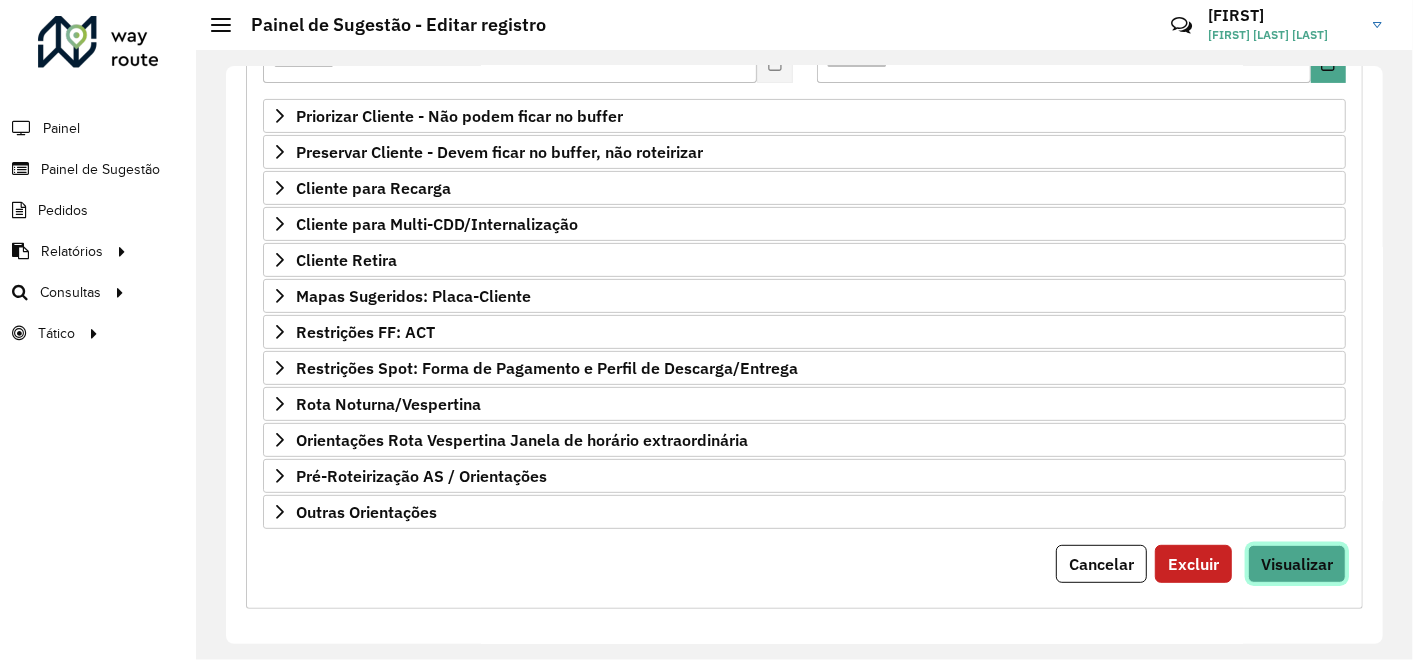 click on "Visualizar" at bounding box center [1297, 564] 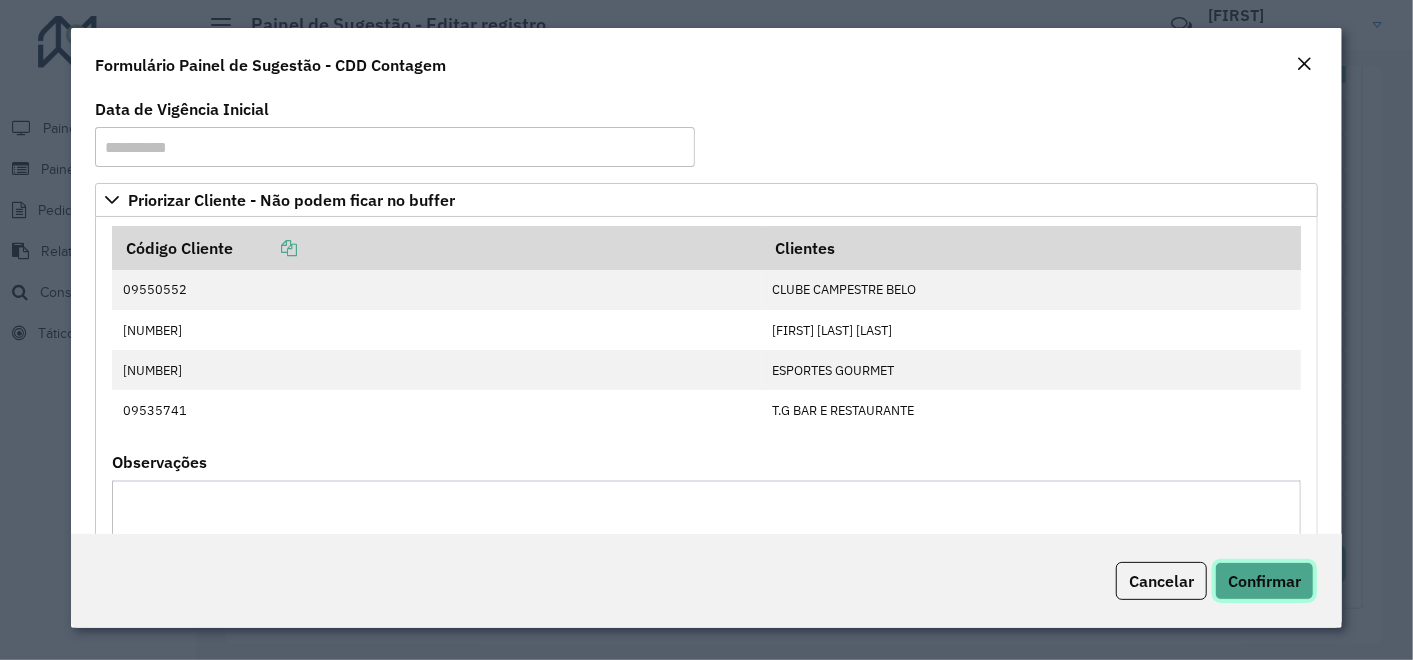 click on "Confirmar" 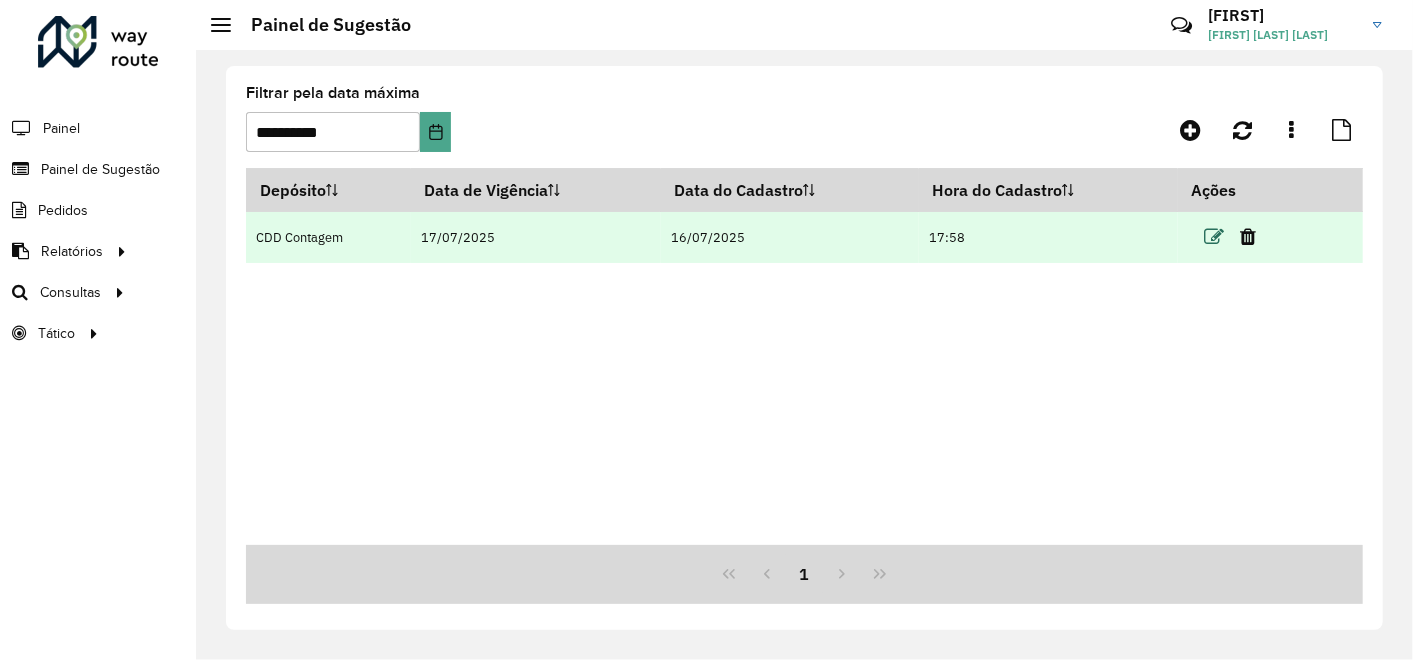 click at bounding box center [1214, 237] 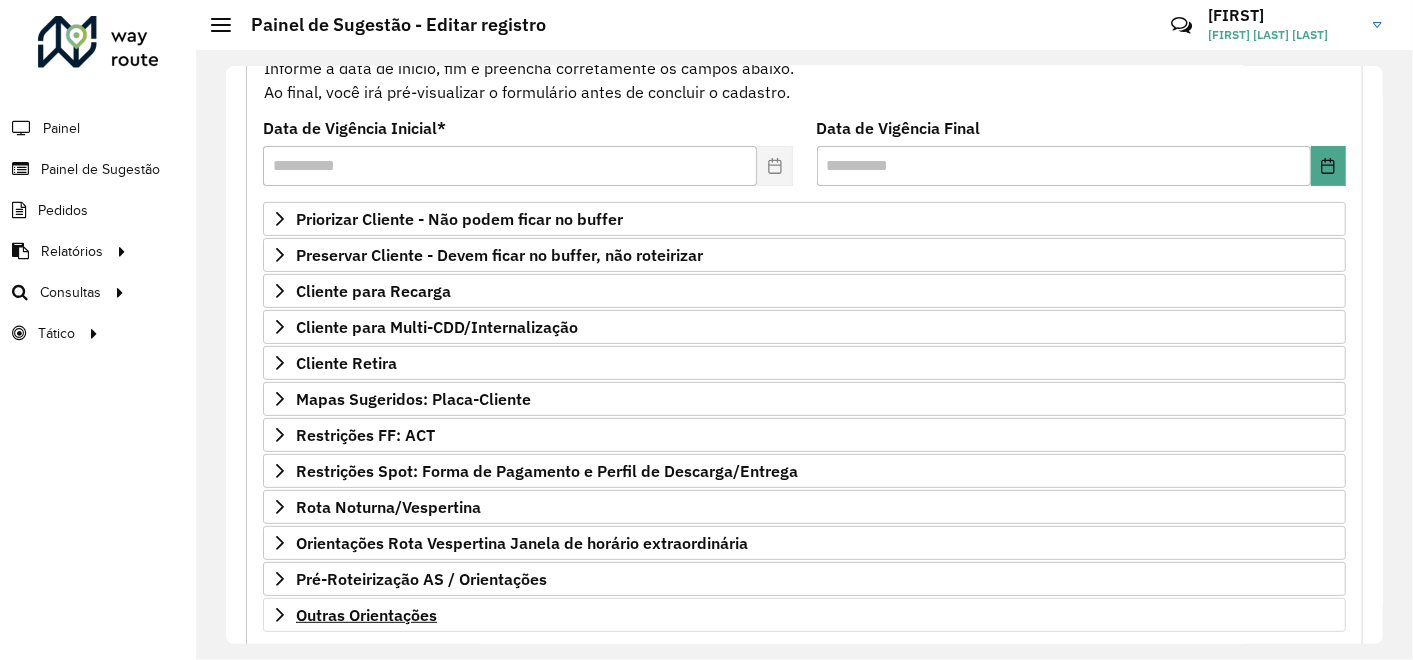 scroll, scrollTop: 328, scrollLeft: 0, axis: vertical 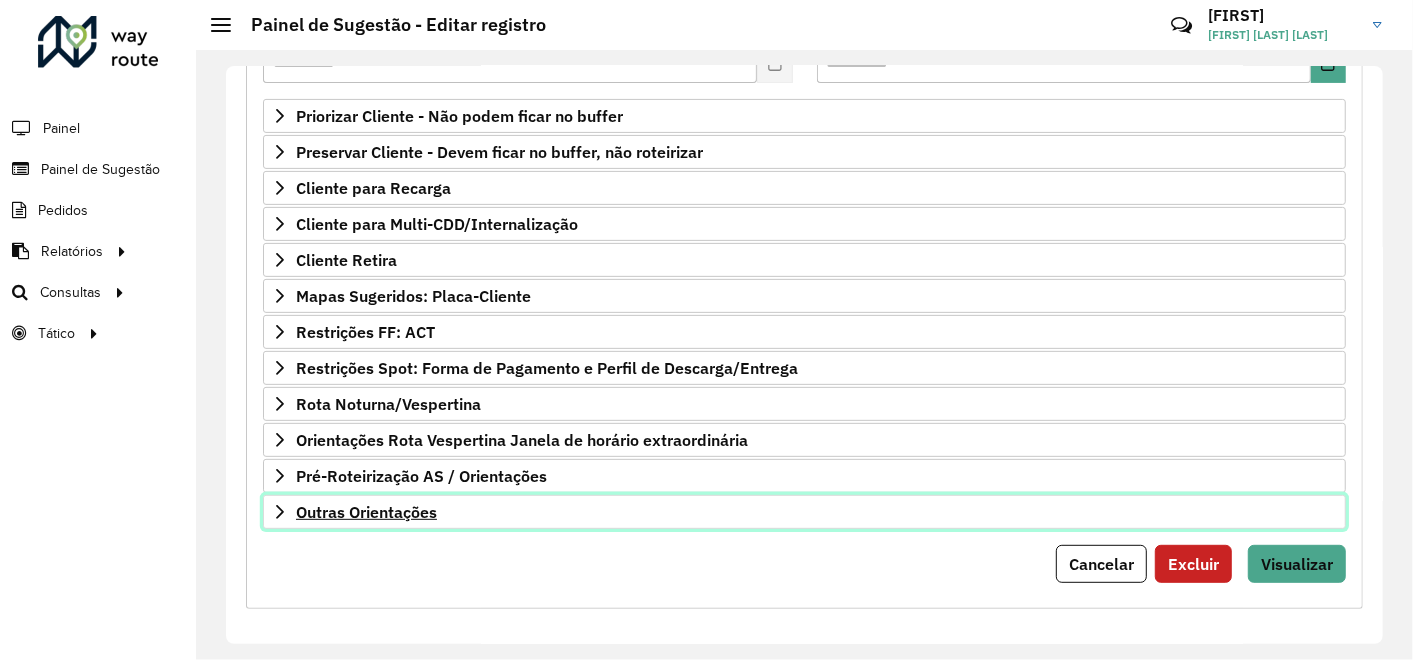 click on "Outras Orientações" at bounding box center [366, 512] 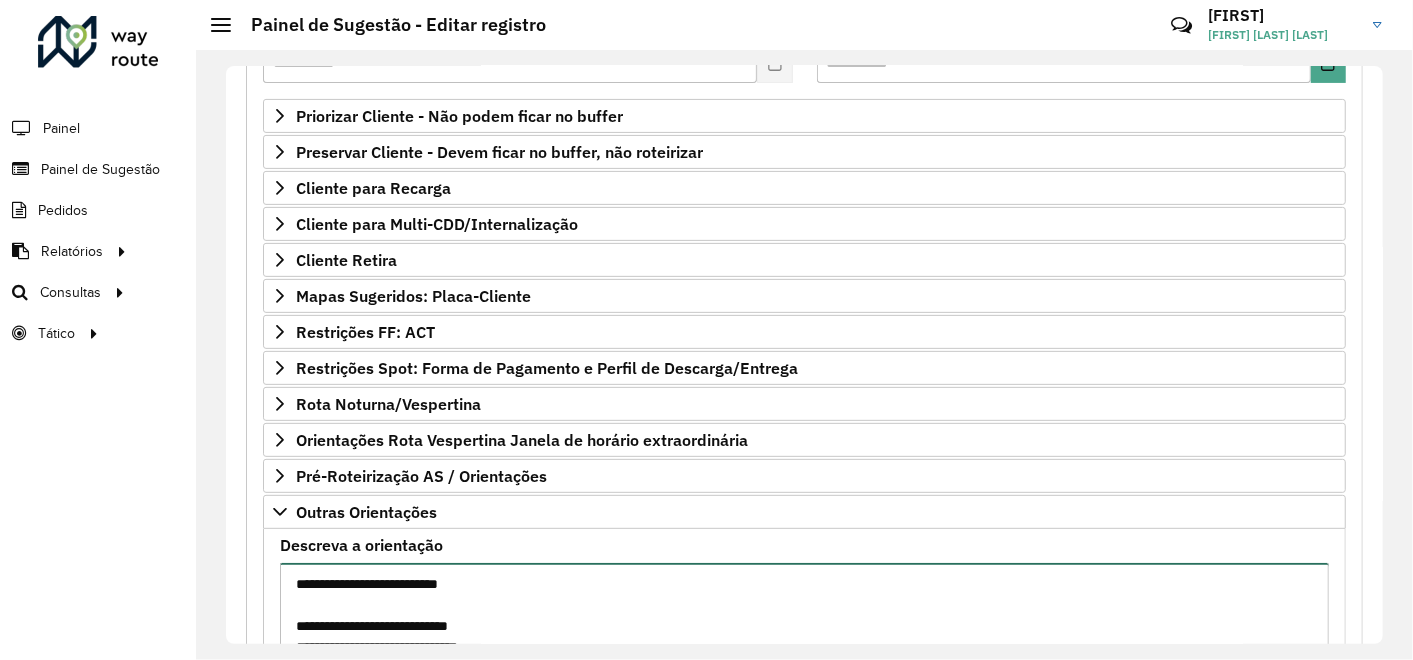 scroll, scrollTop: 408, scrollLeft: 0, axis: vertical 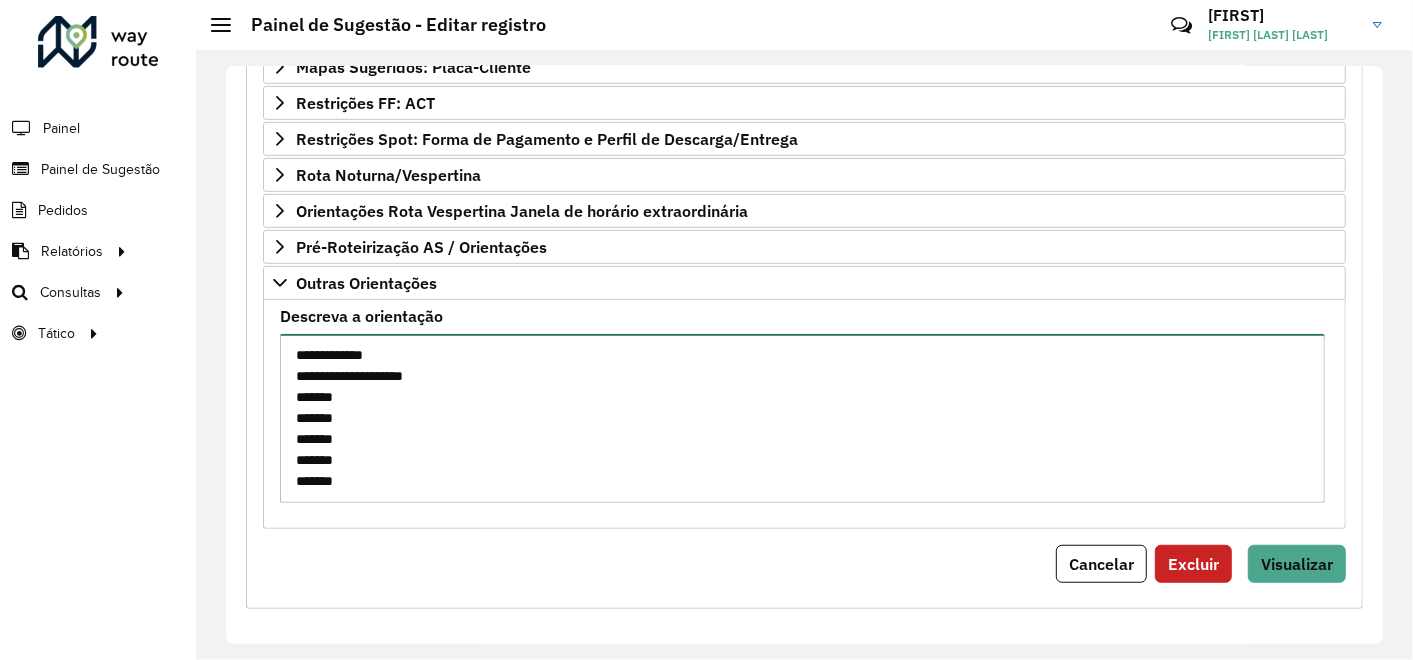 drag, startPoint x: 296, startPoint y: 563, endPoint x: 490, endPoint y: 696, distance: 235.21268 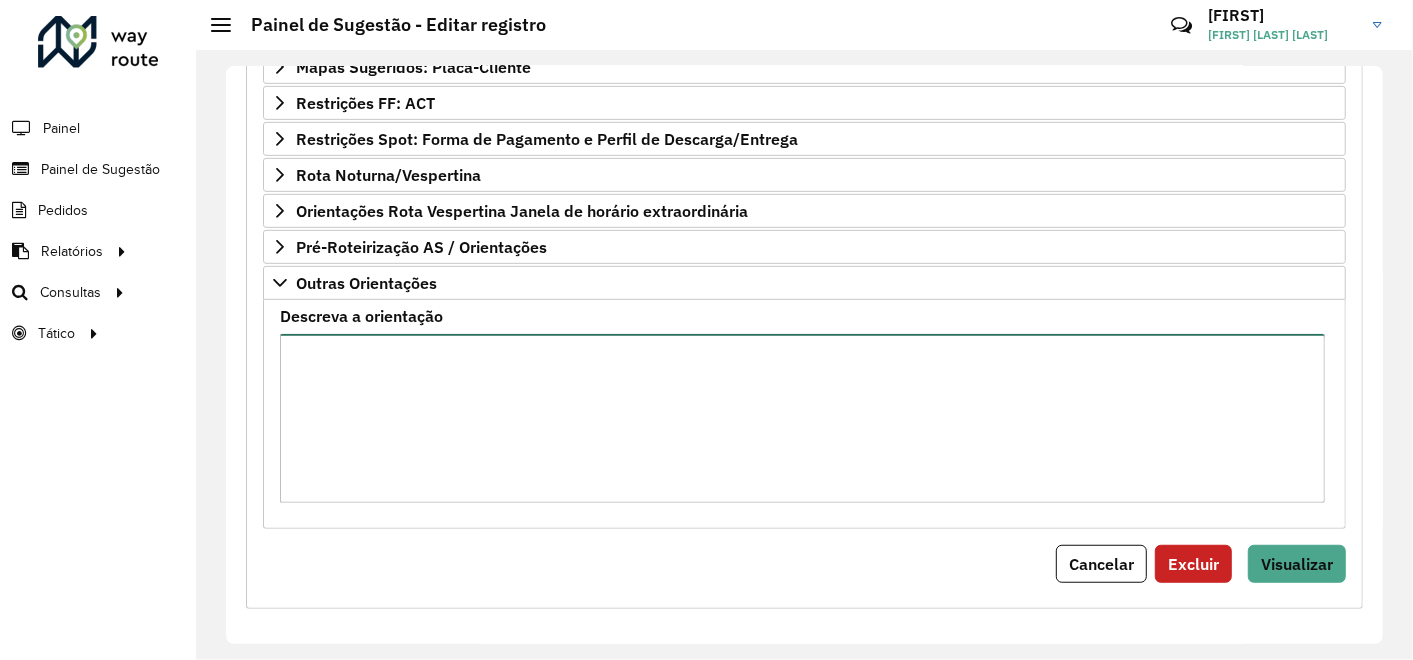scroll, scrollTop: 0, scrollLeft: 0, axis: both 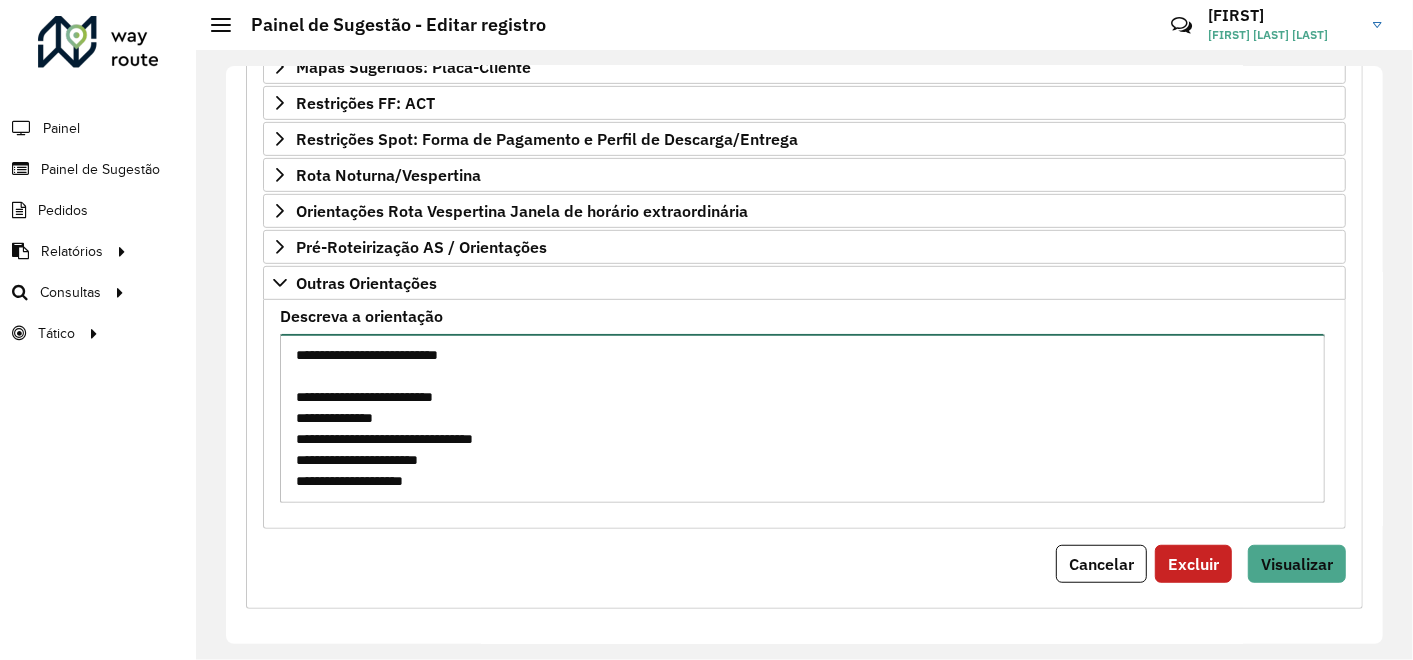 click on "**********" at bounding box center [802, 418] 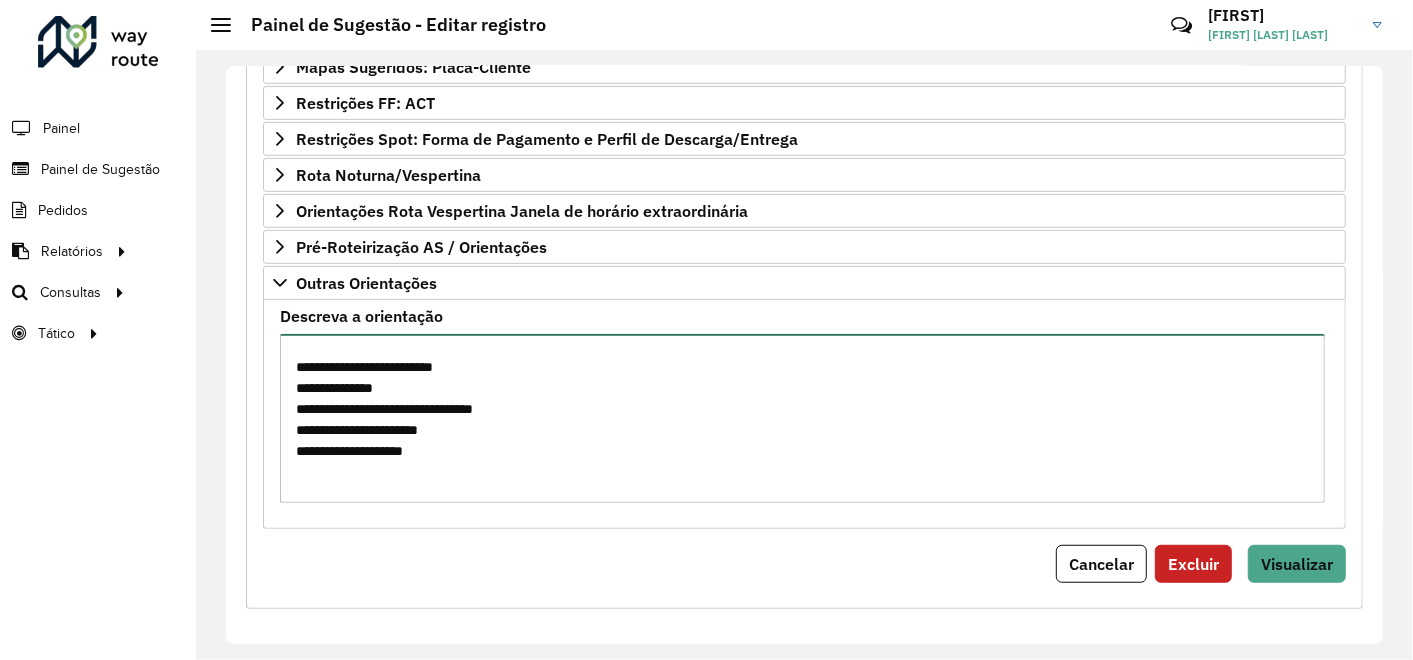 scroll, scrollTop: 51, scrollLeft: 0, axis: vertical 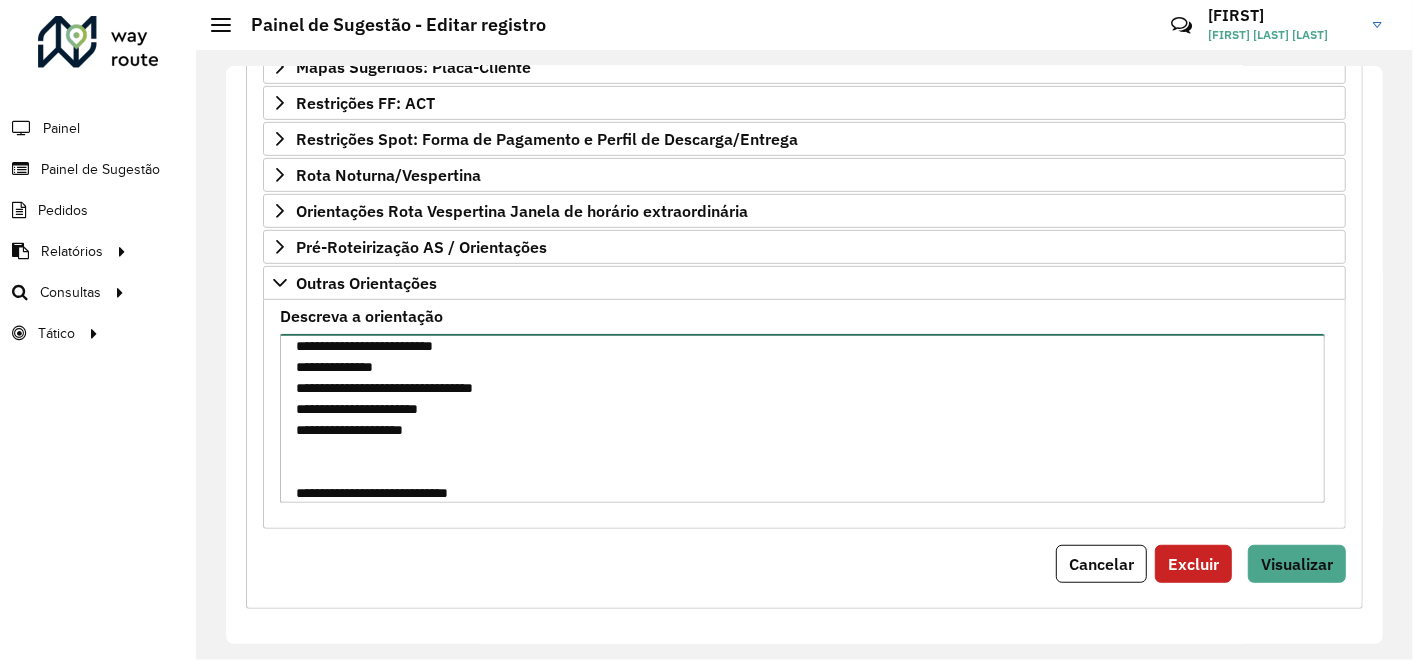 click on "**********" at bounding box center (802, 418) 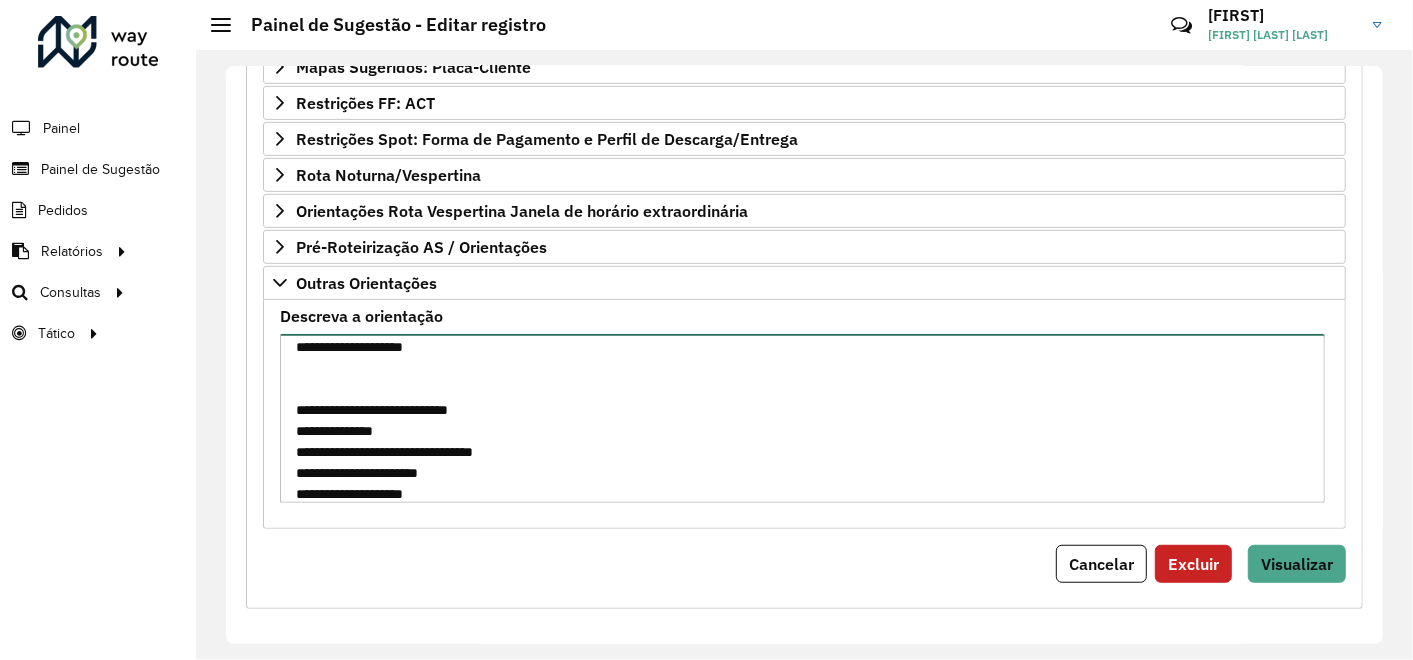 scroll, scrollTop: 156, scrollLeft: 0, axis: vertical 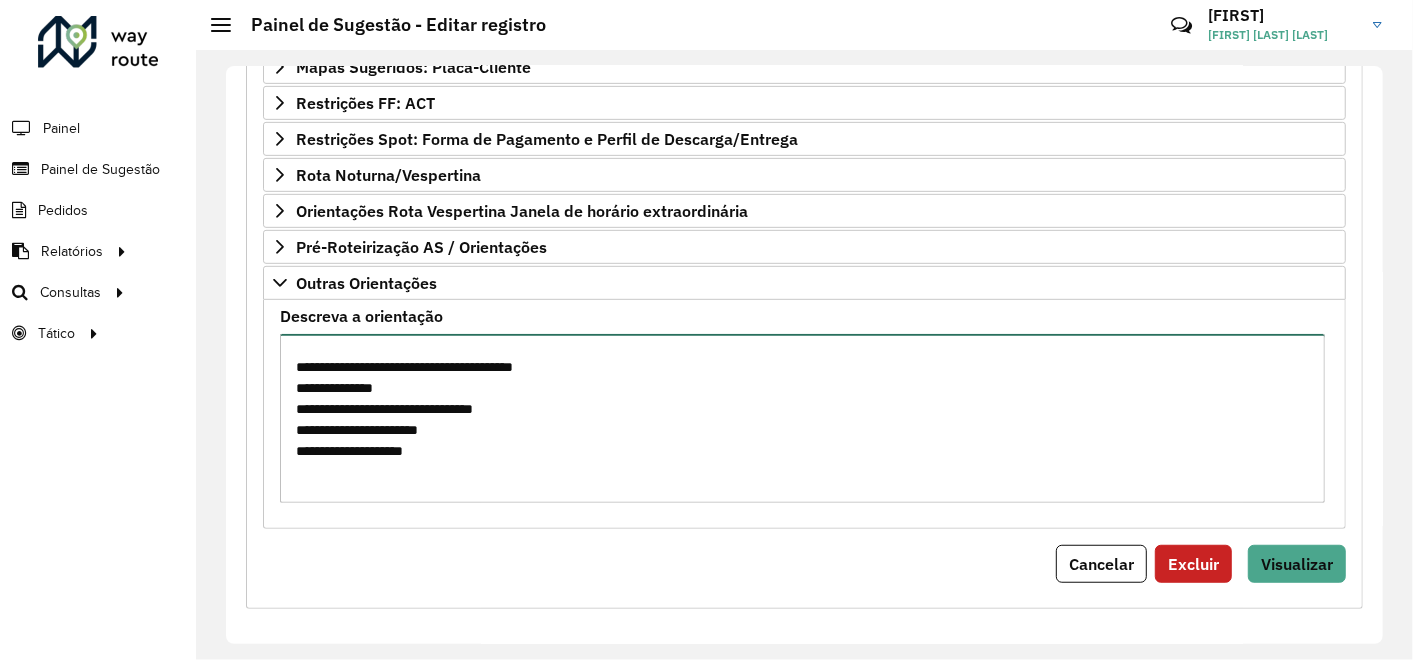 drag, startPoint x: 438, startPoint y: 442, endPoint x: 392, endPoint y: 435, distance: 46.52956 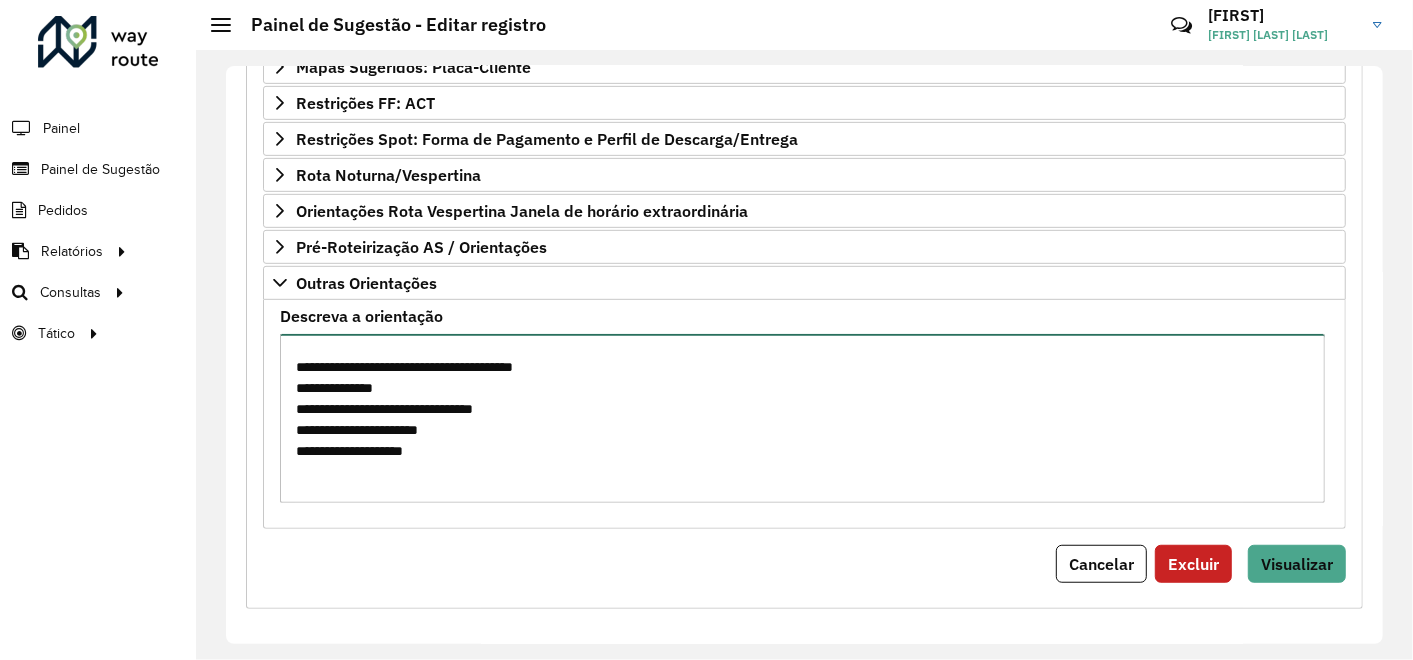 click on "**********" at bounding box center (802, 418) 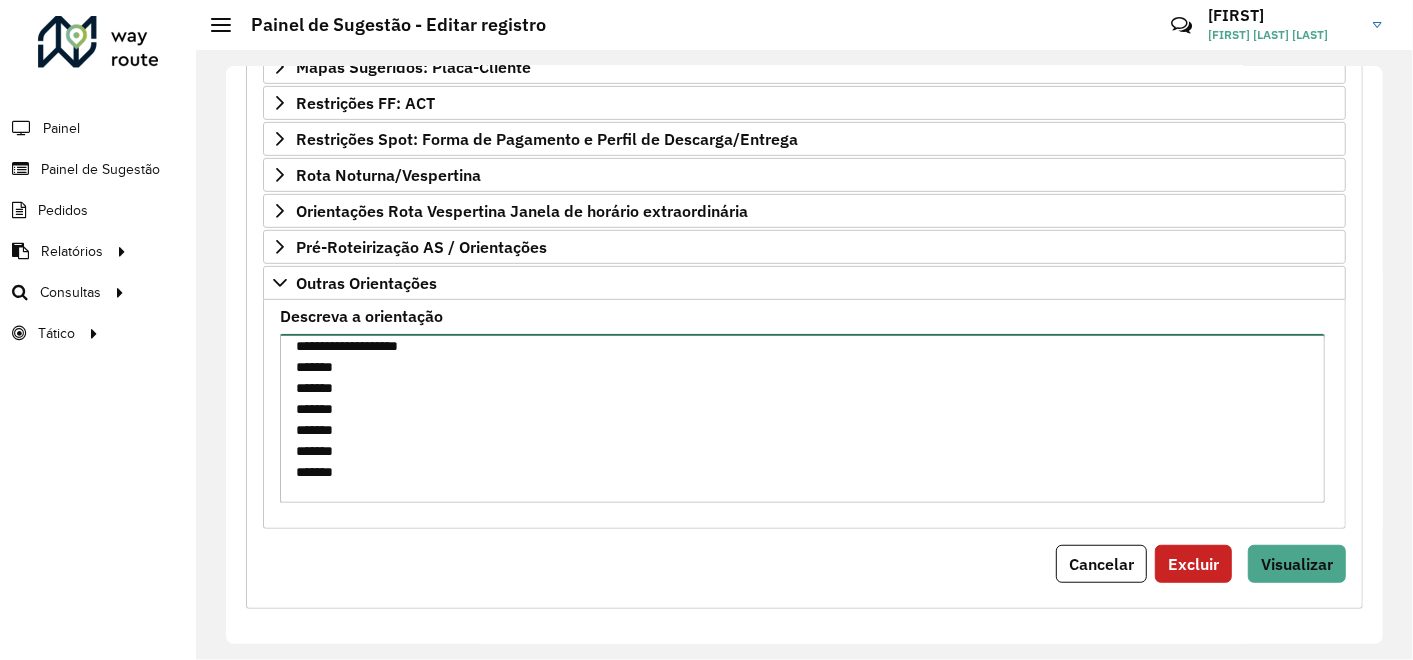 scroll, scrollTop: 915, scrollLeft: 0, axis: vertical 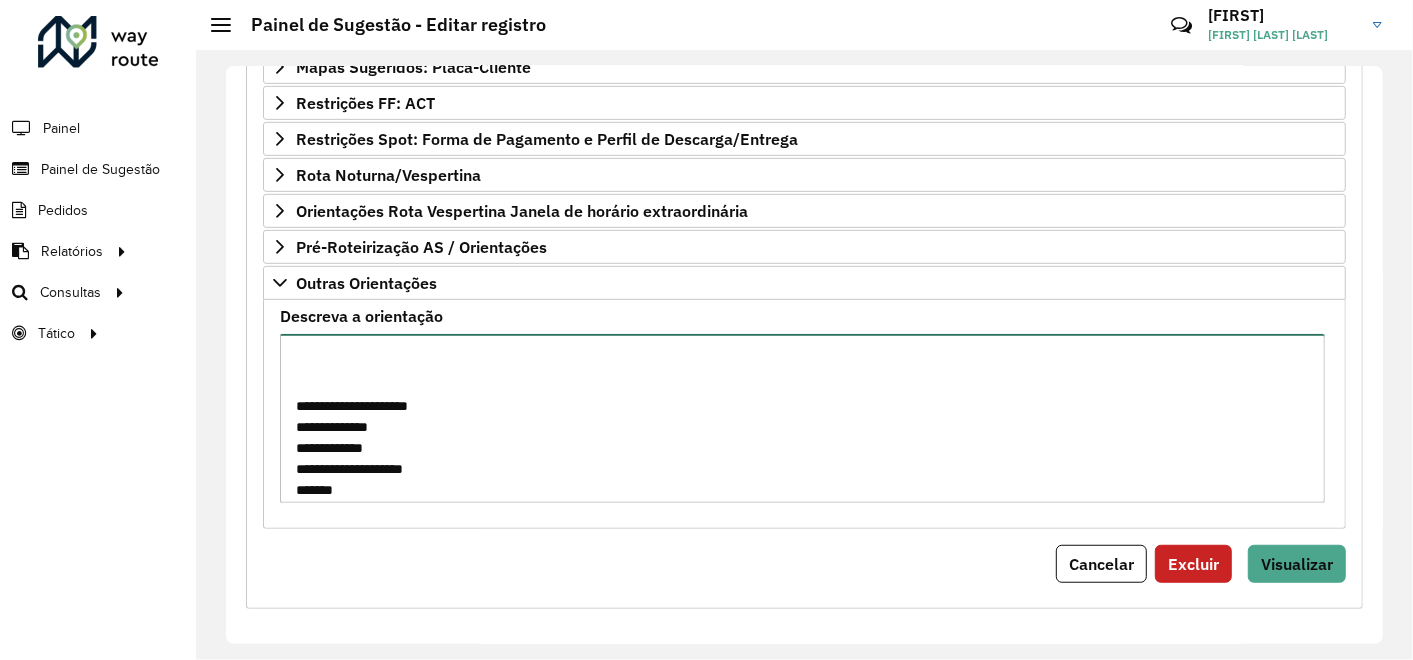 paste on "*******" 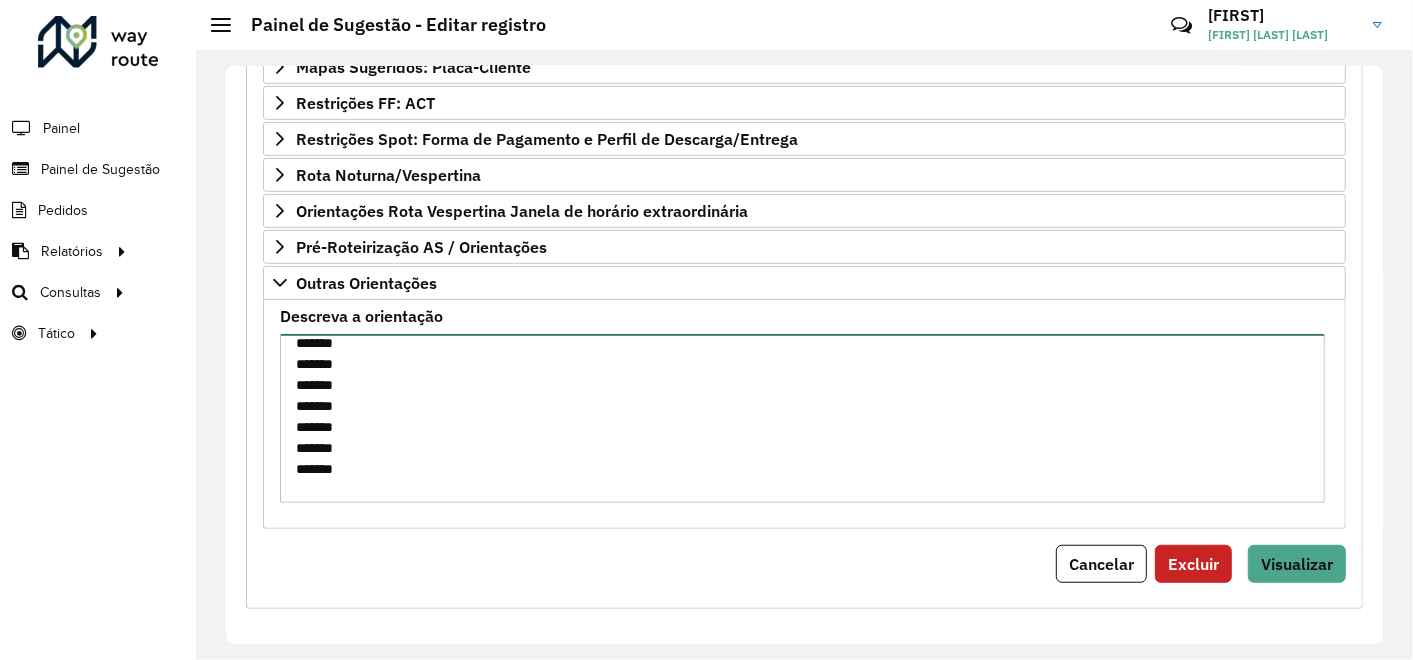 scroll, scrollTop: 768, scrollLeft: 0, axis: vertical 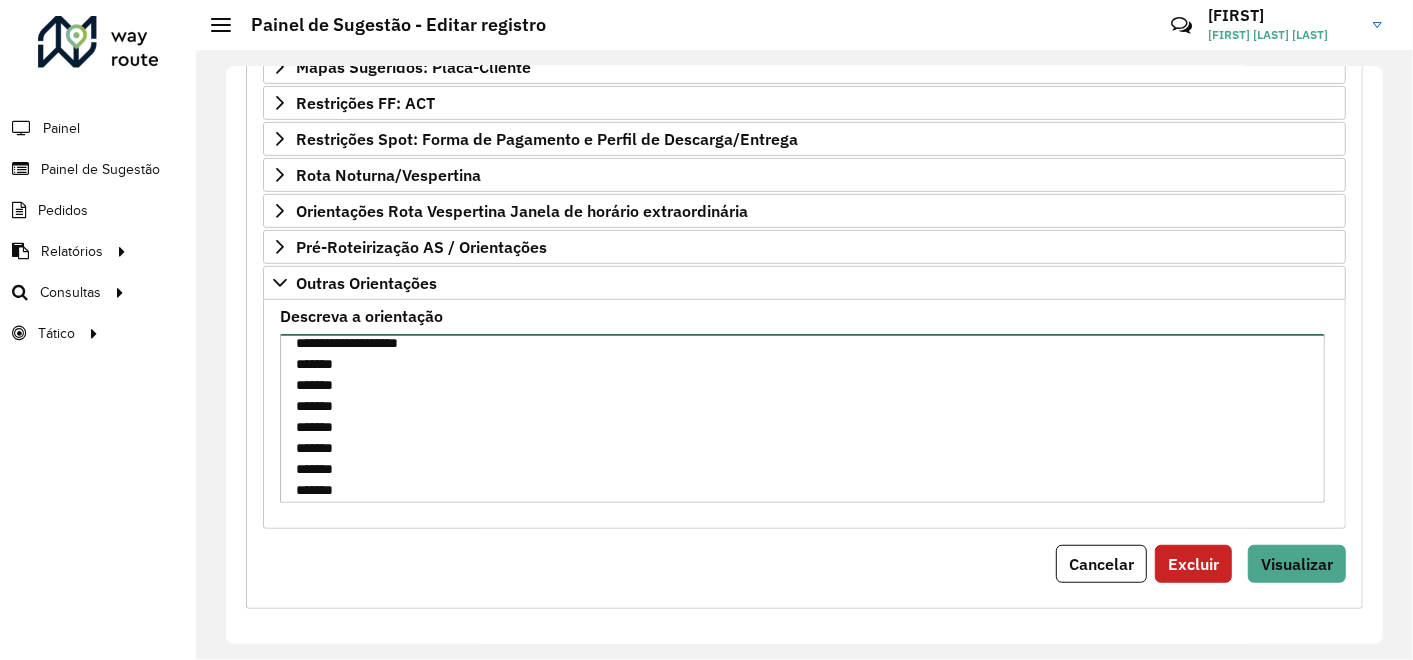 type on "**********" 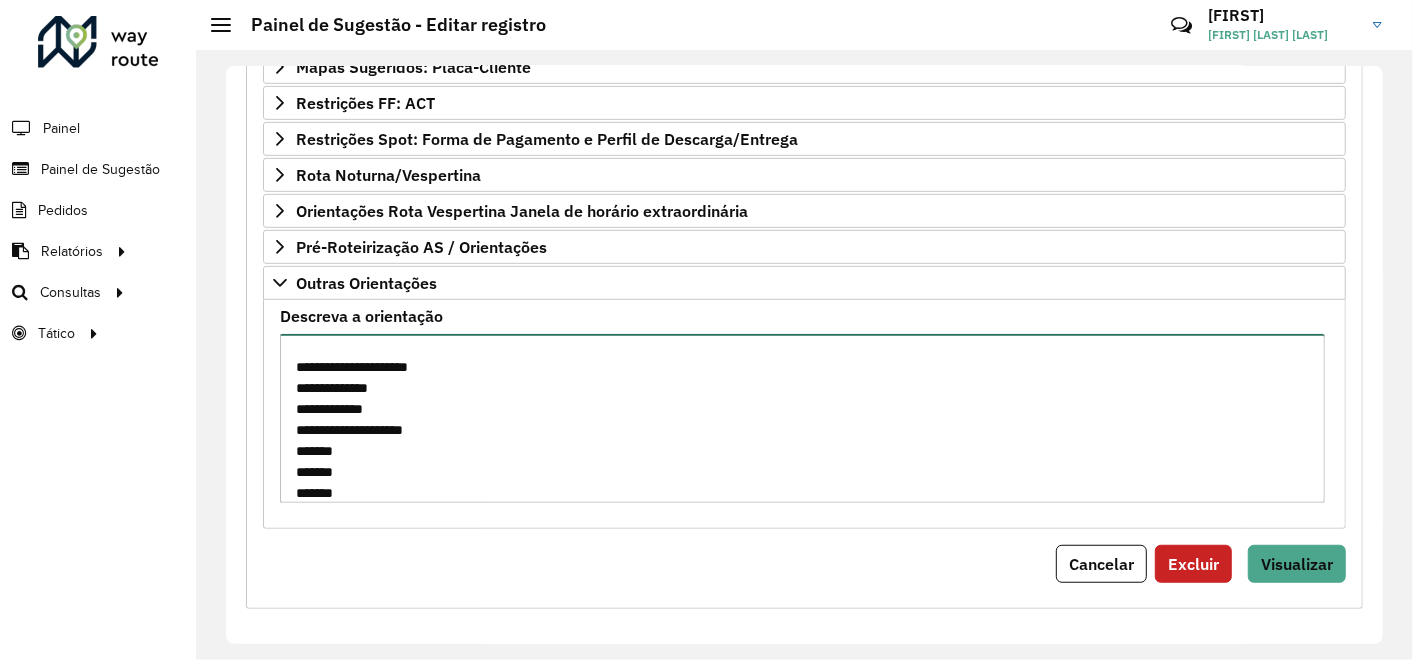 scroll, scrollTop: 975, scrollLeft: 0, axis: vertical 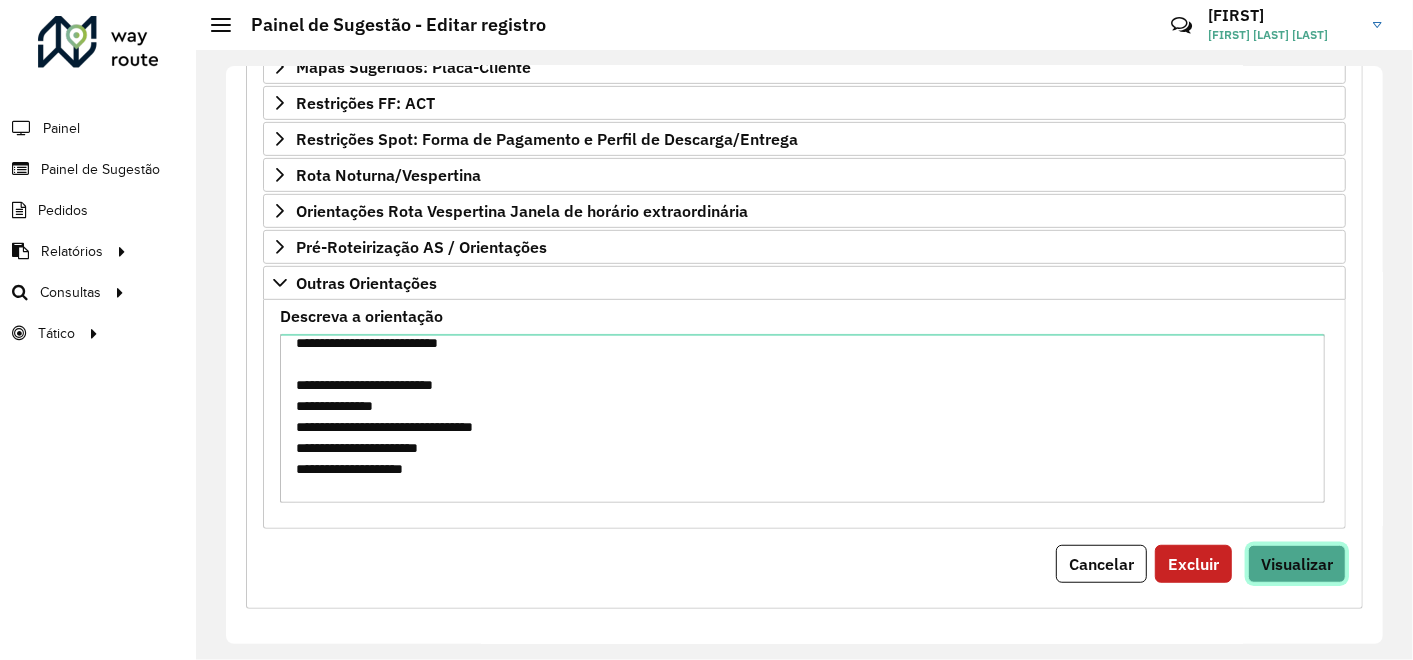 click on "Visualizar" at bounding box center [1297, 564] 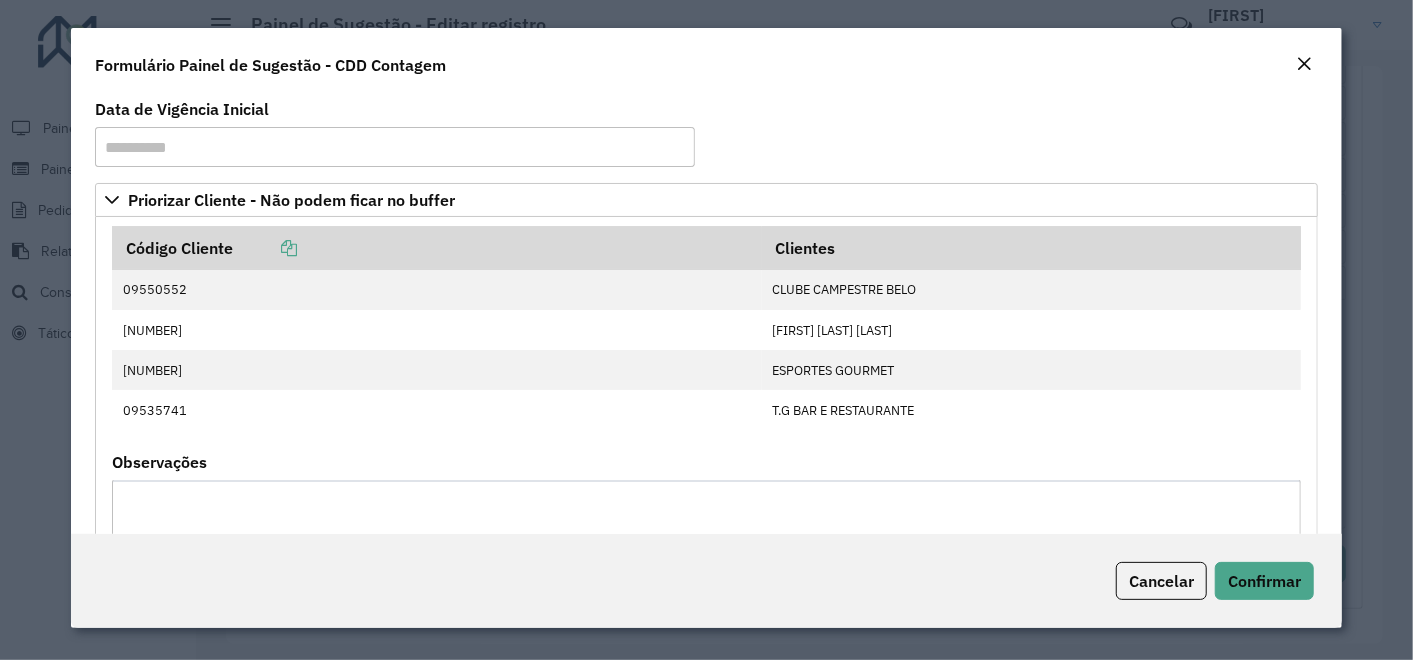 click on "Cancelar Confirmar" 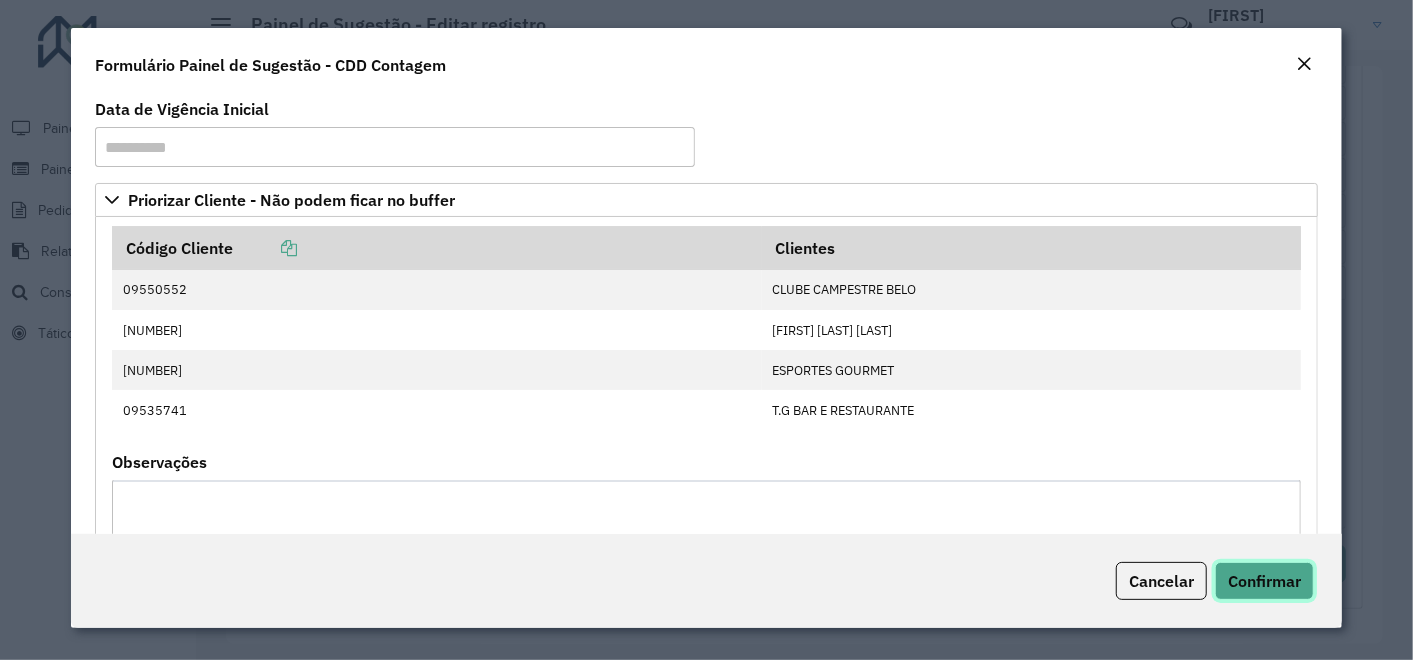 click on "Confirmar" 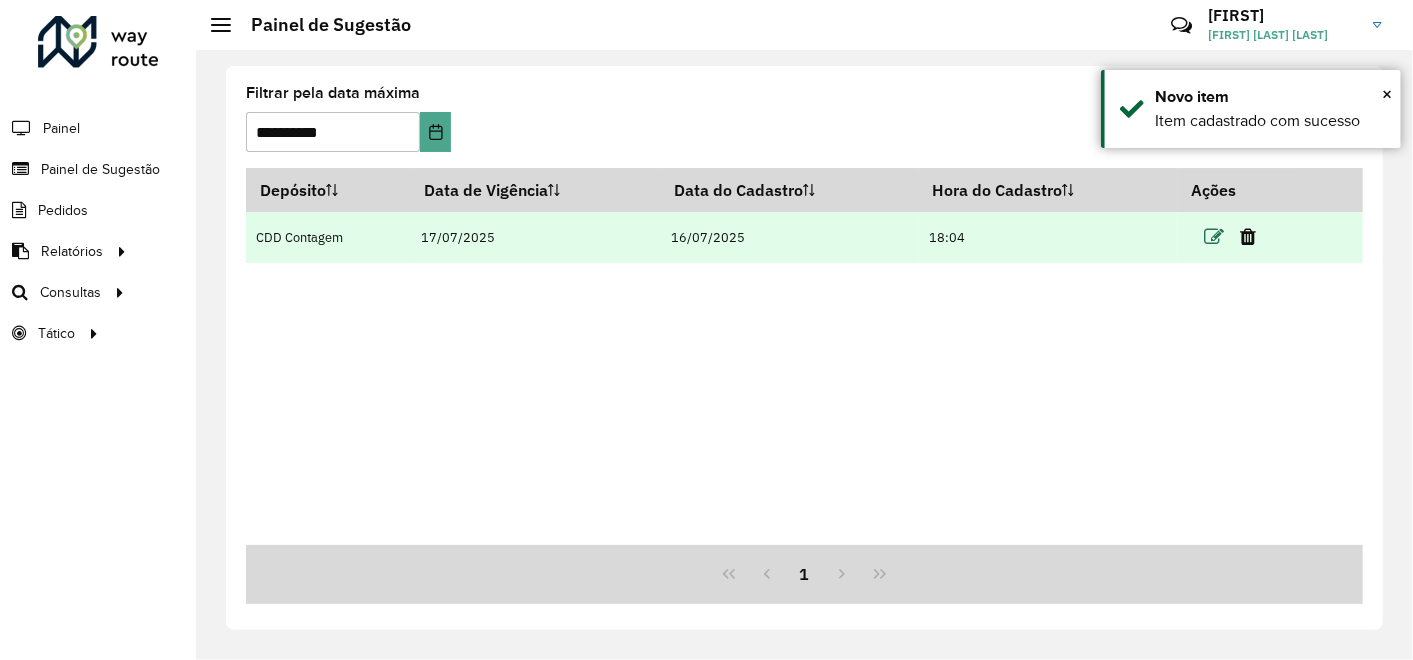 click at bounding box center [1214, 237] 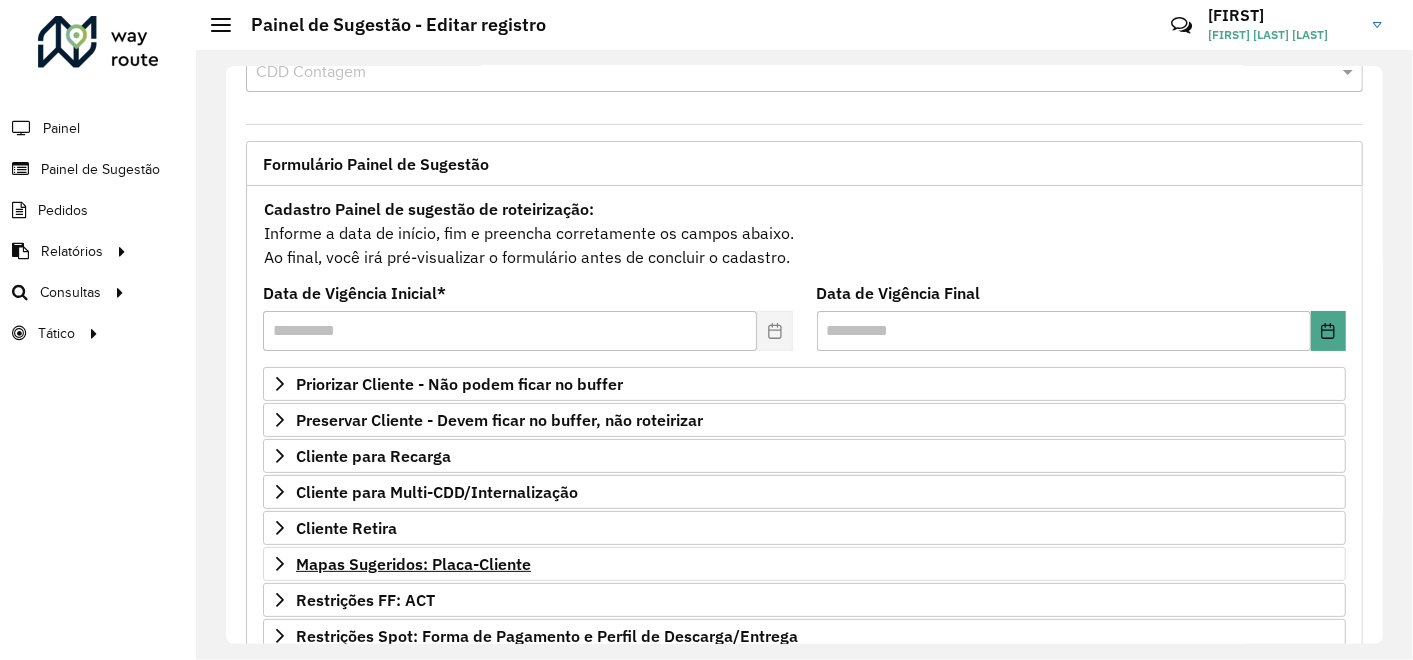 scroll, scrollTop: 111, scrollLeft: 0, axis: vertical 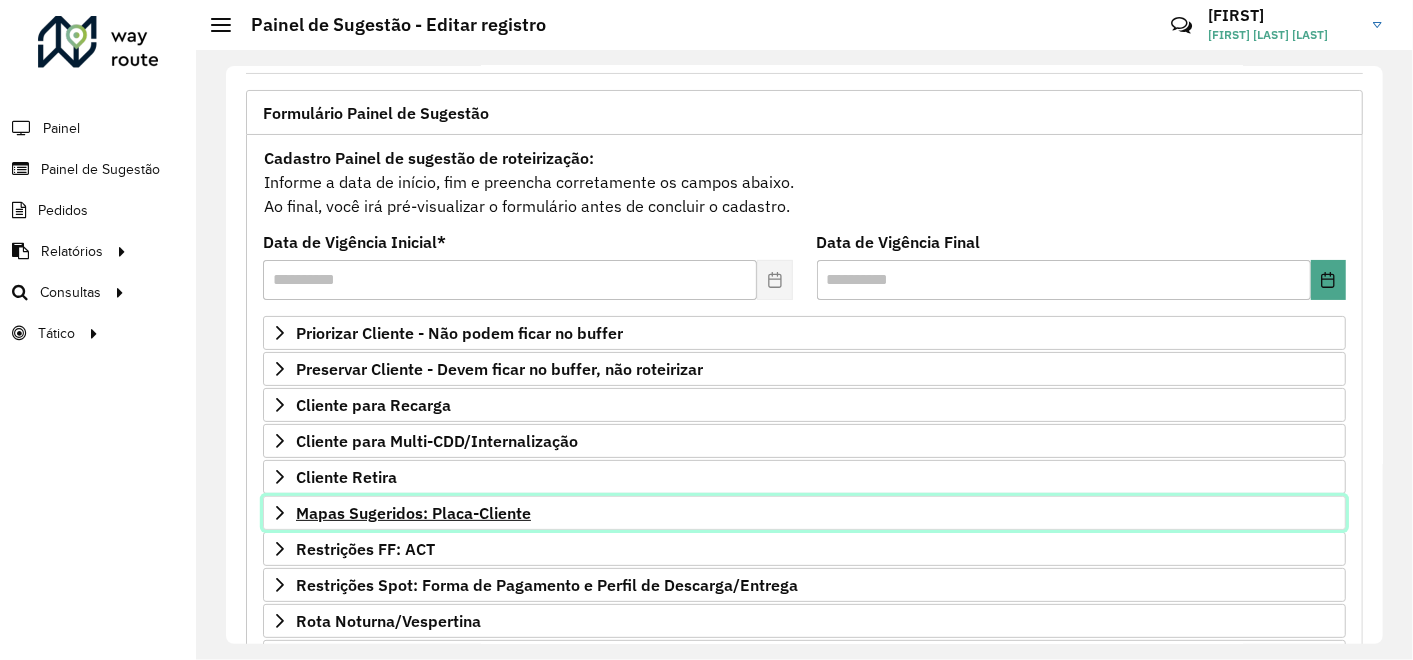click on "Mapas Sugeridos: Placa-Cliente" at bounding box center [413, 513] 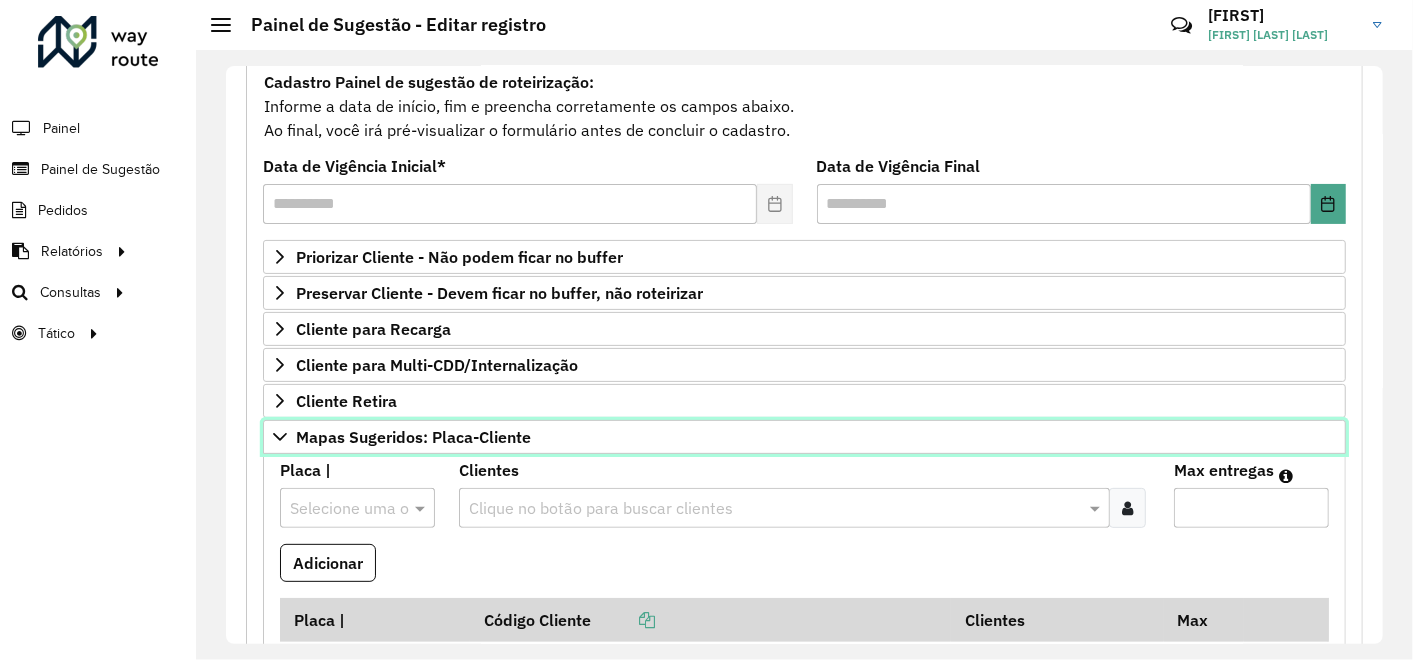 scroll, scrollTop: 222, scrollLeft: 0, axis: vertical 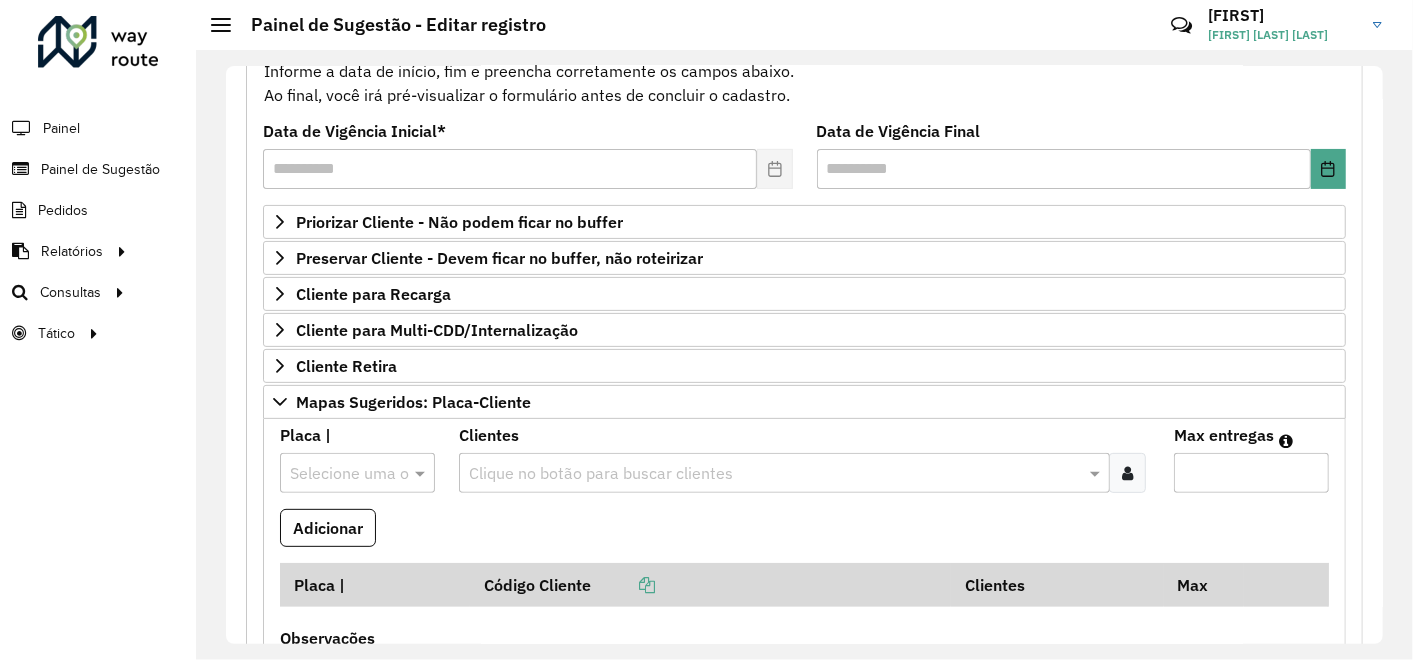 click at bounding box center (774, 474) 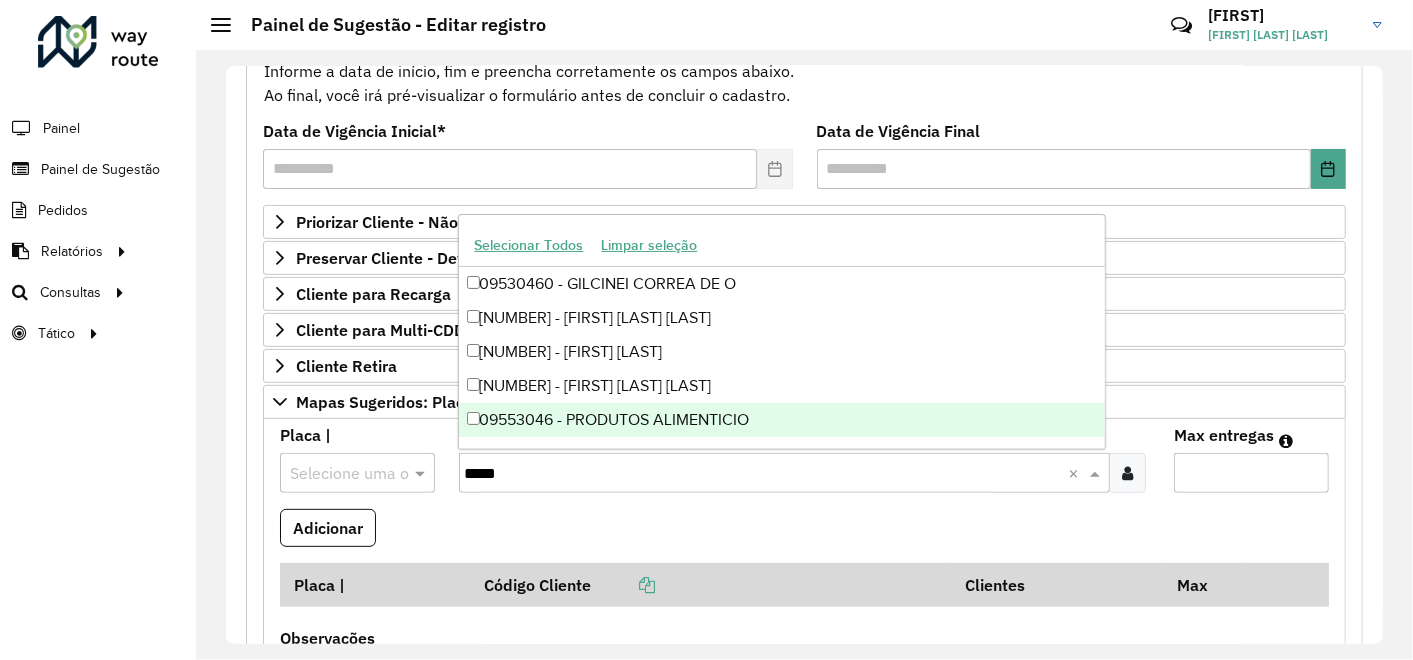 type on "*****" 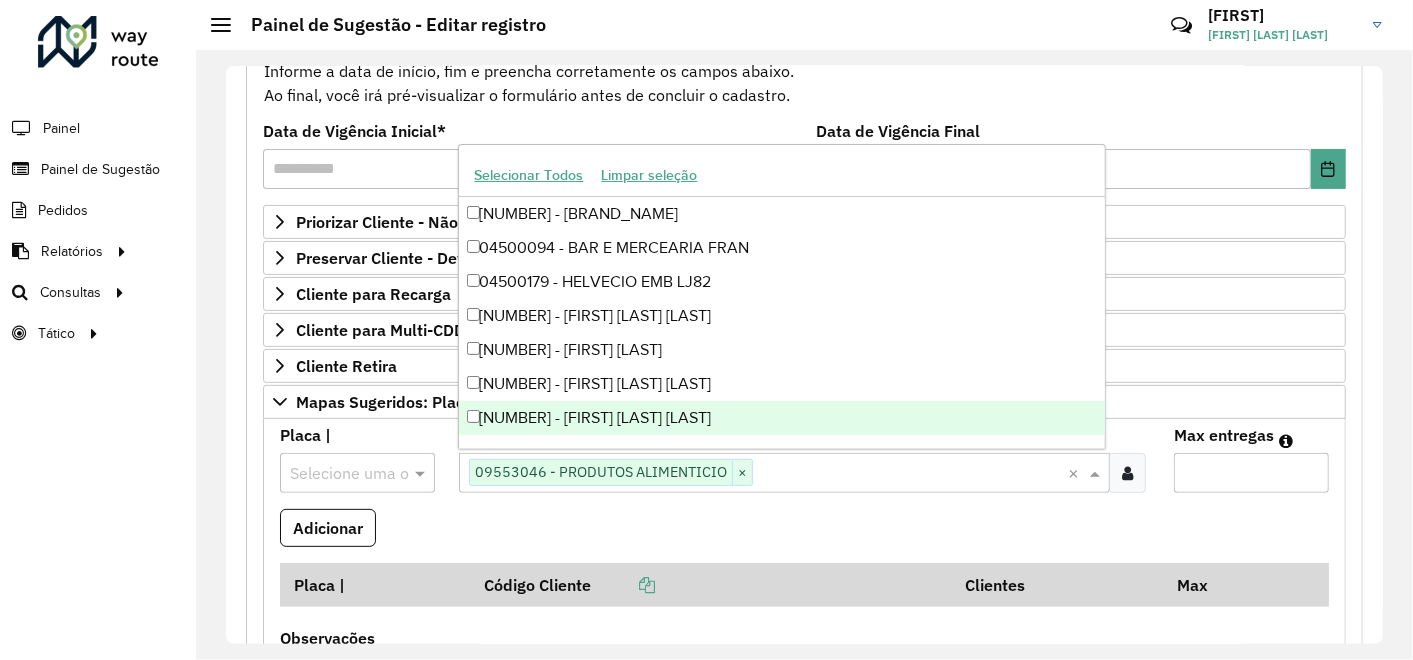click on "Max entregas" at bounding box center [1251, 473] 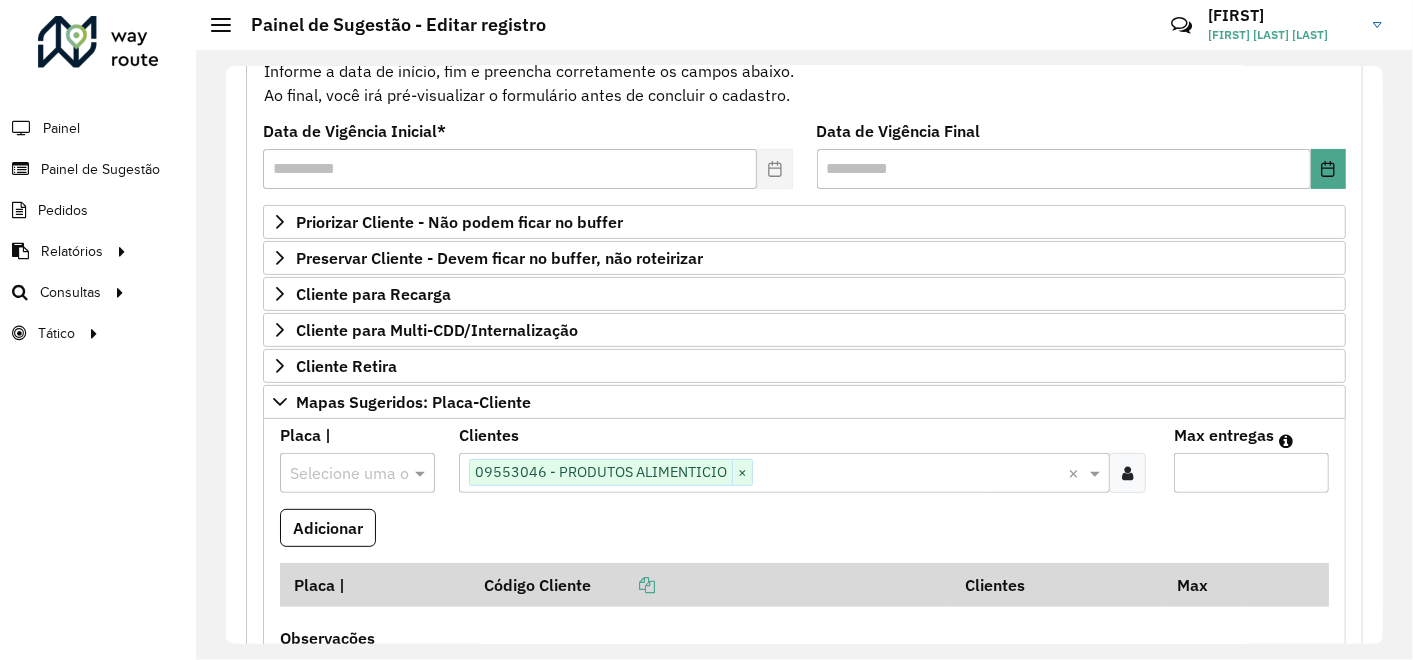 type on "*" 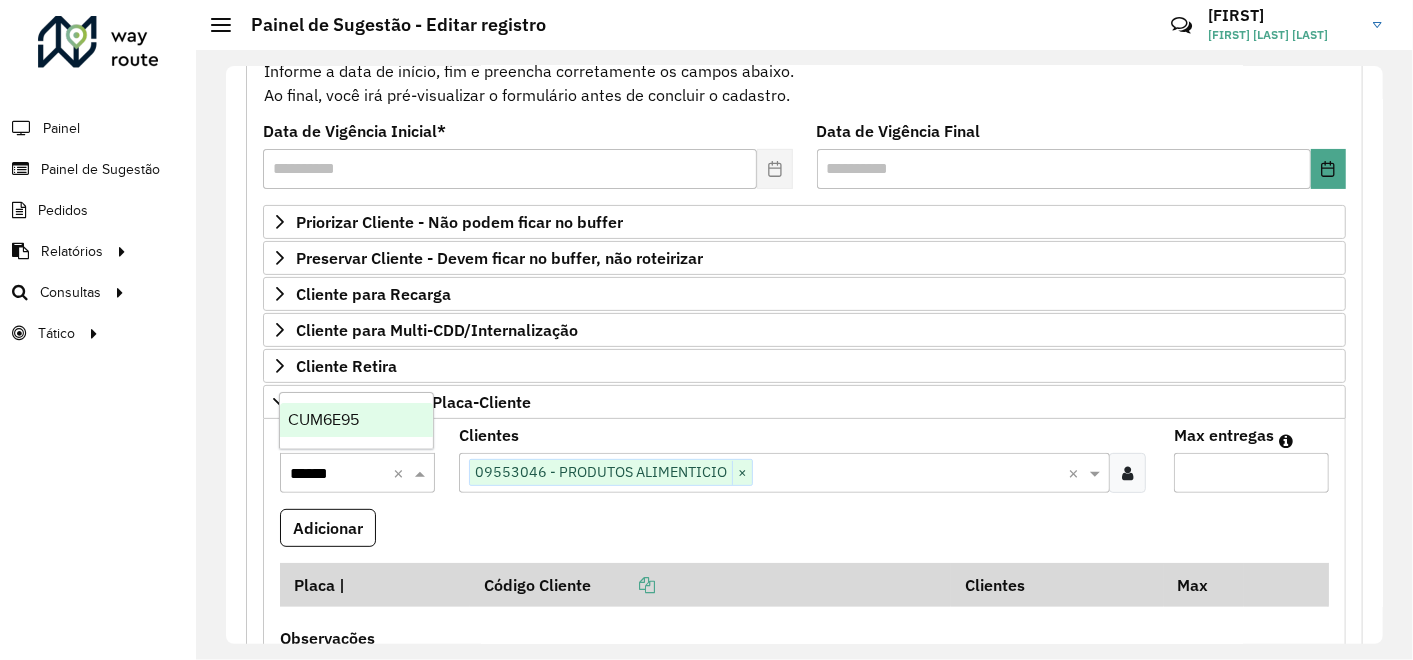 type on "*******" 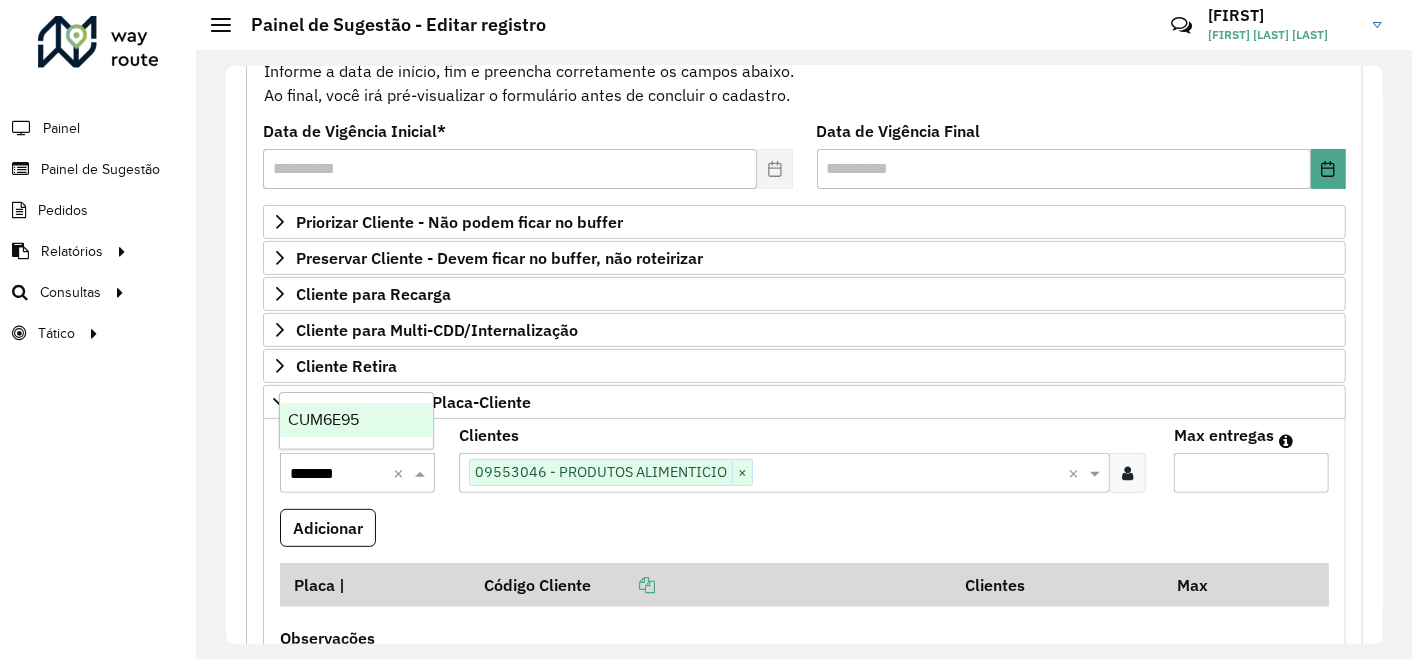 click on "CUM6E95" at bounding box center (323, 419) 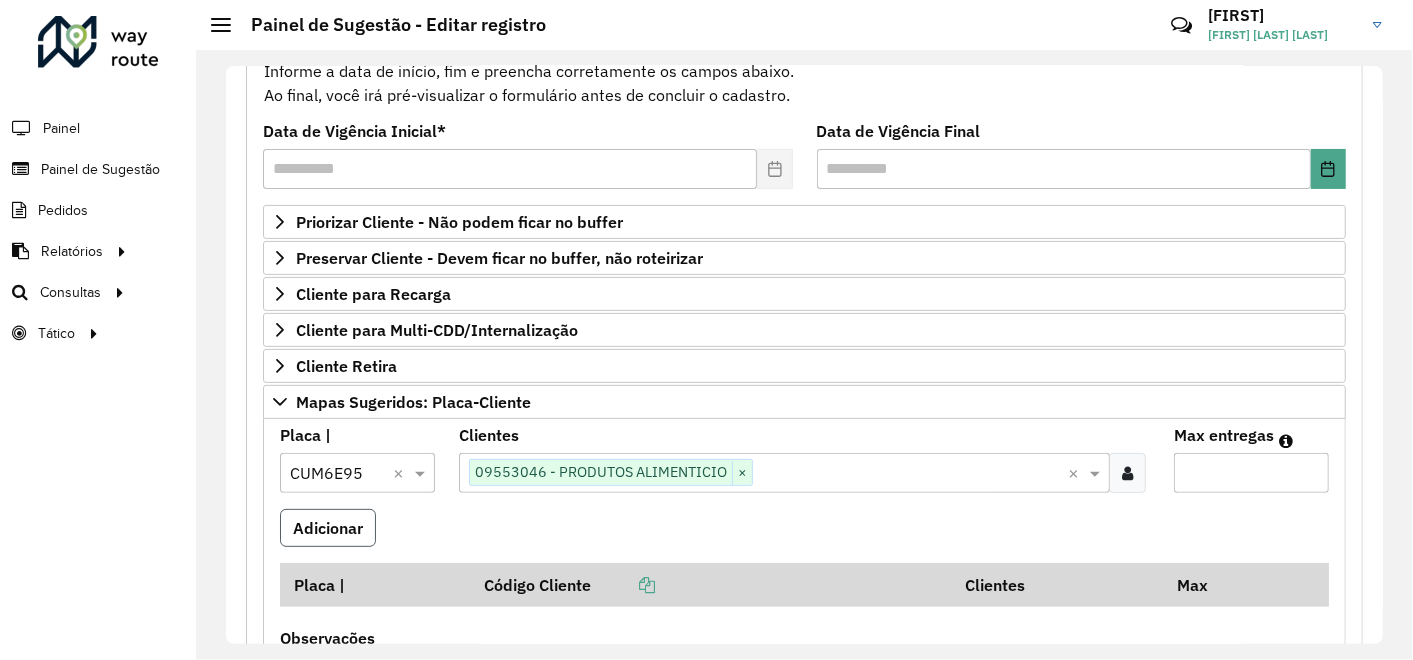 click on "Adicionar" at bounding box center (328, 528) 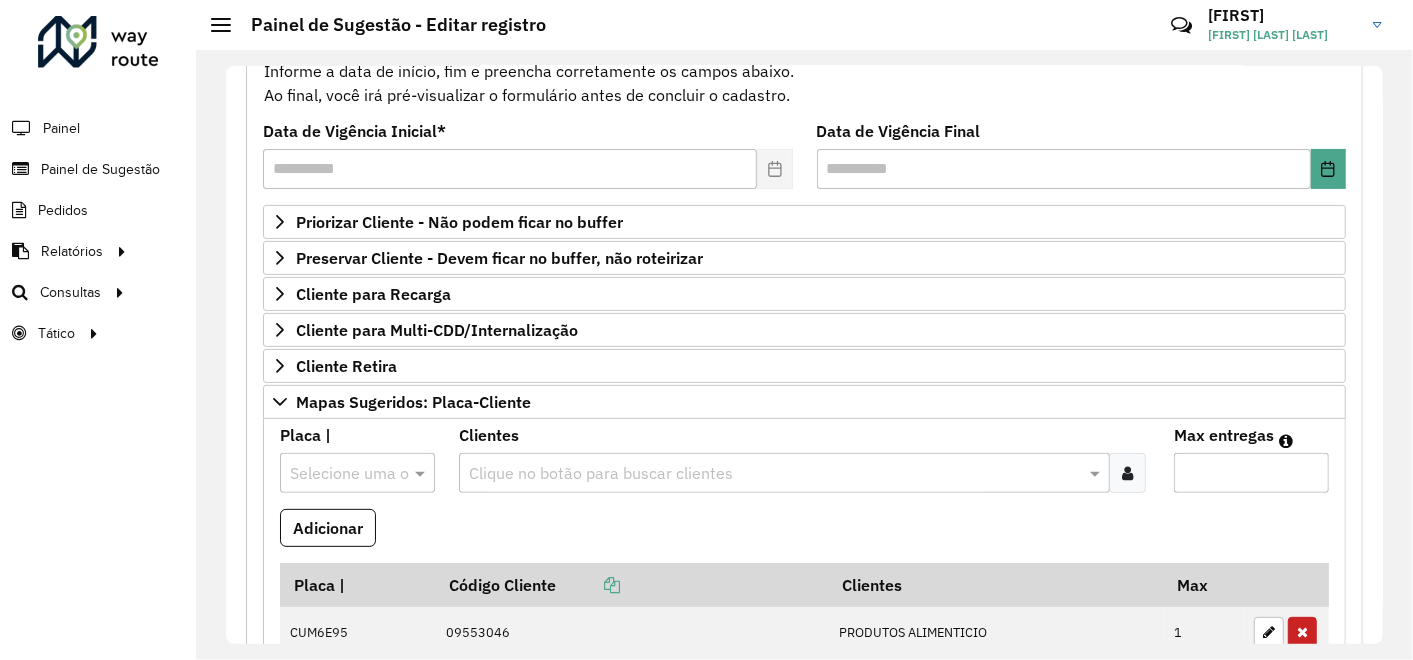 click on "Clique no botão para buscar clientes" at bounding box center [784, 473] 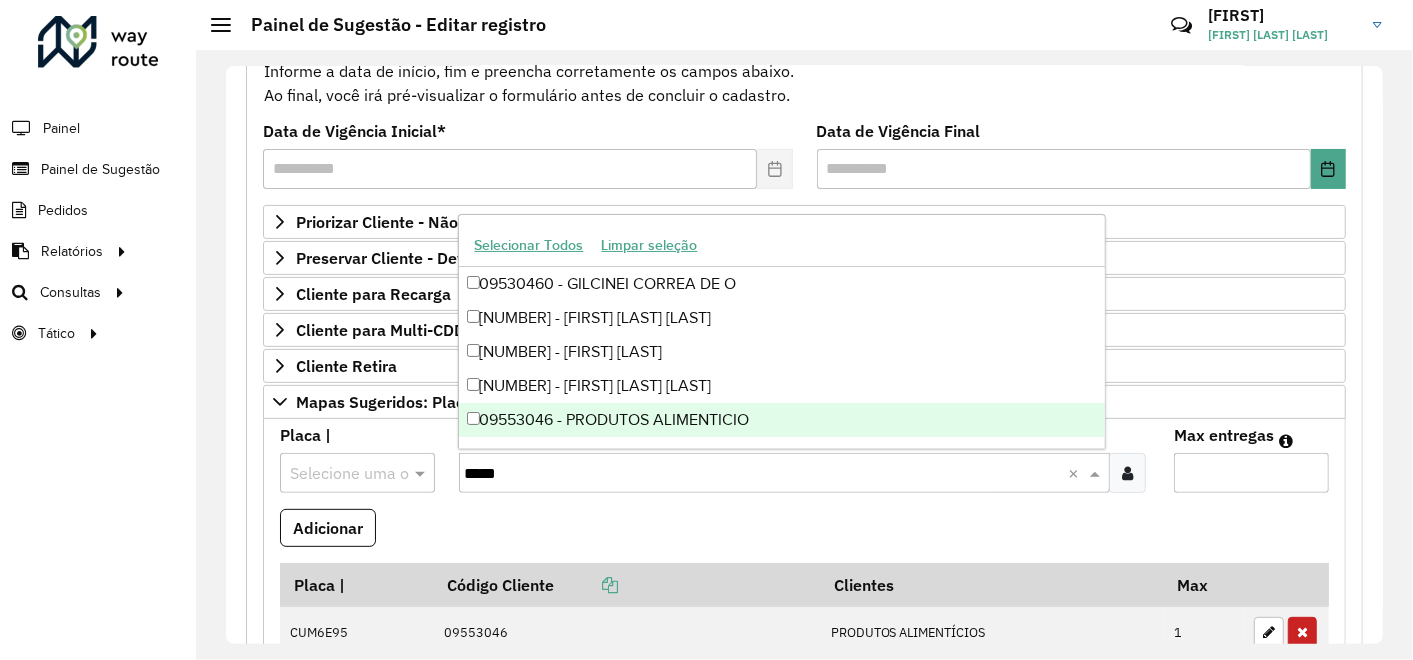 type on "*****" 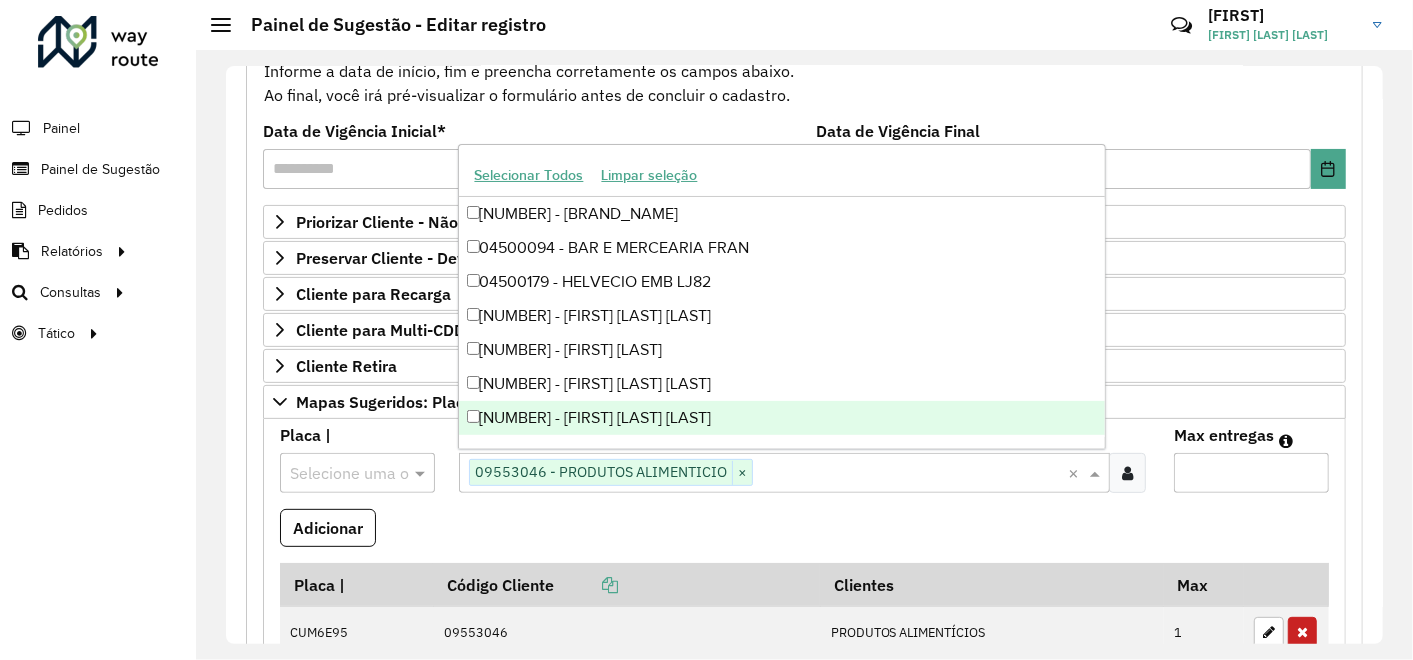 click at bounding box center [337, 474] 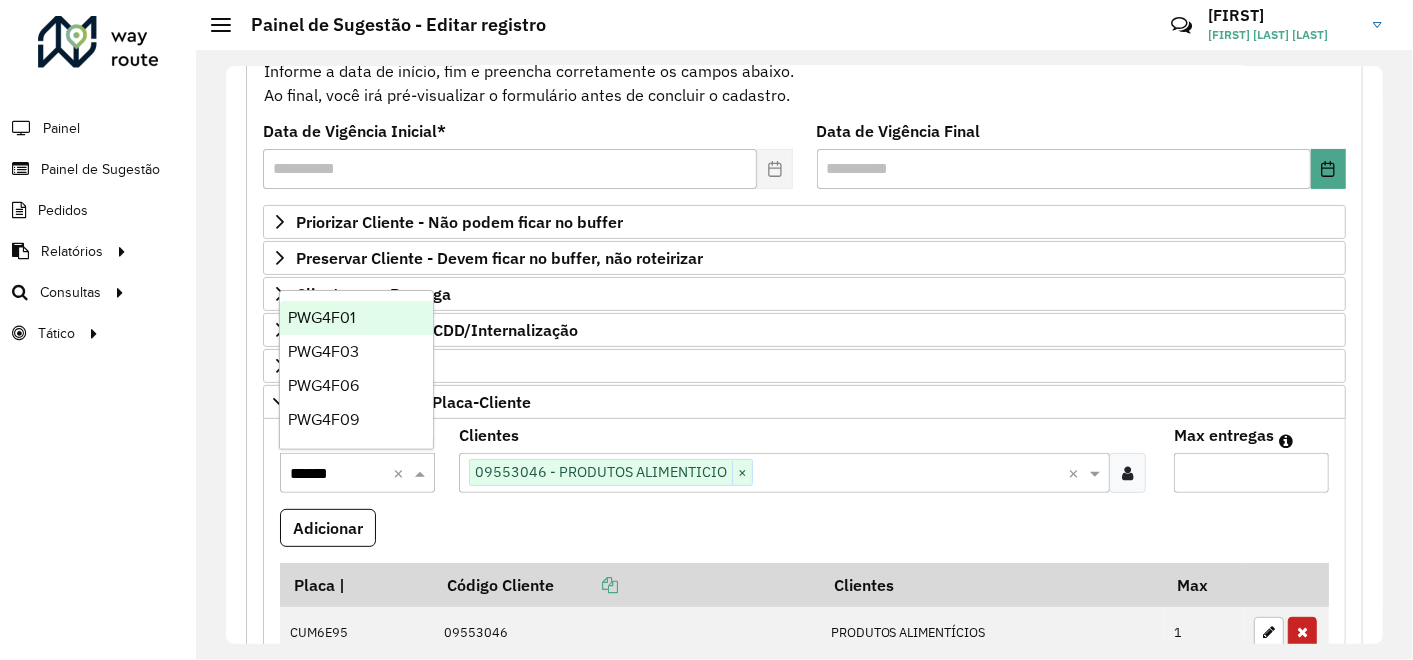 type on "*******" 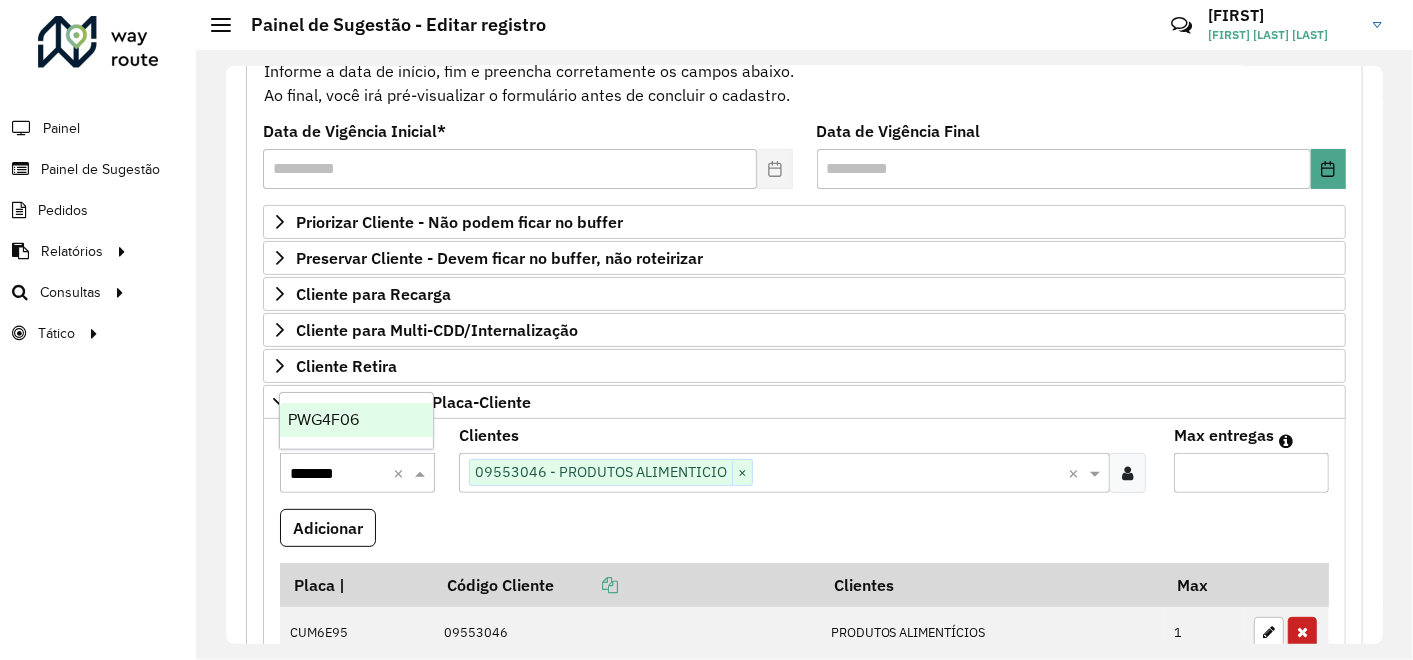 click on "PWG4F06" at bounding box center (323, 419) 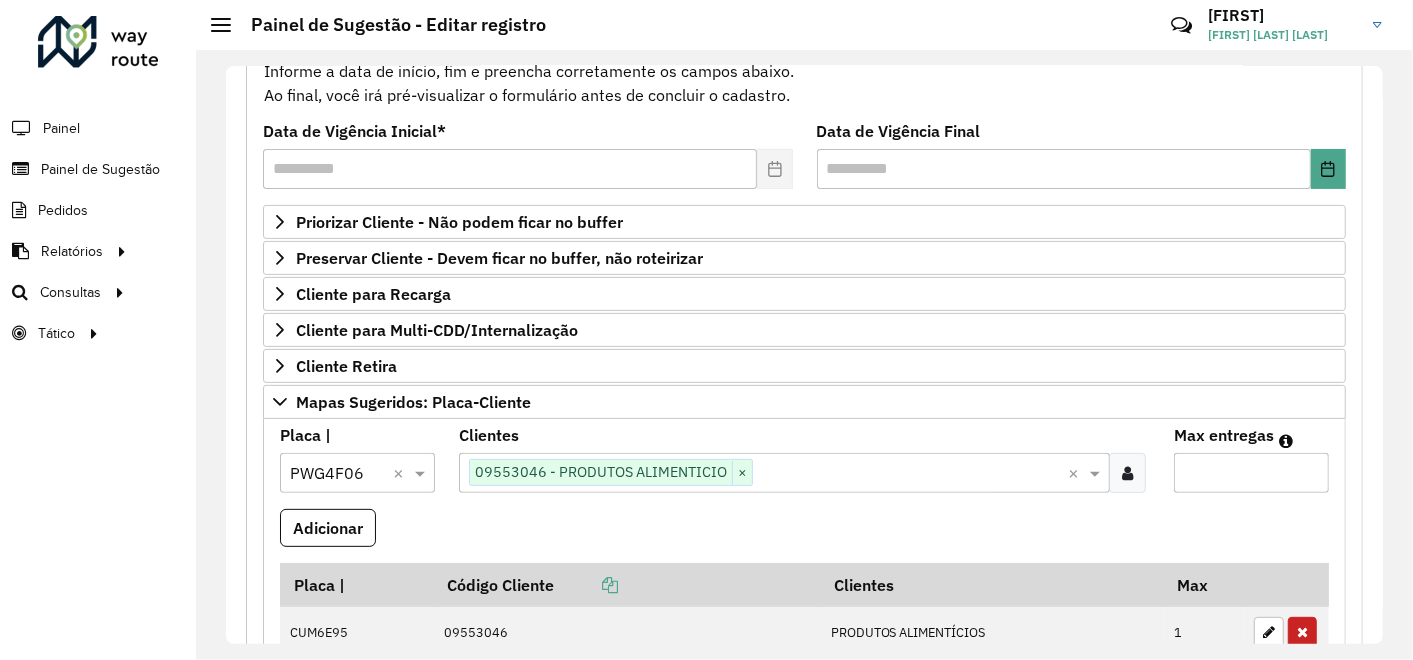 click on "Max entregas" at bounding box center [1251, 473] 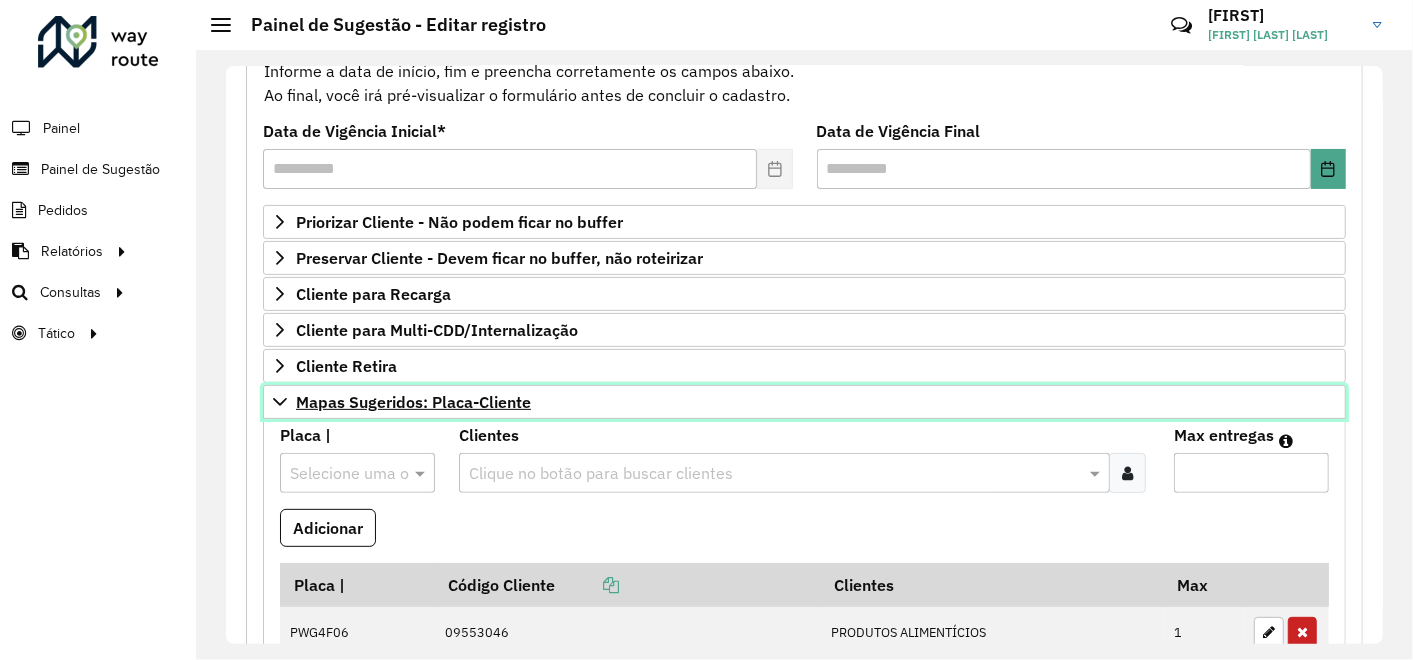 click on "Mapas Sugeridos: Placa-Cliente" at bounding box center (413, 402) 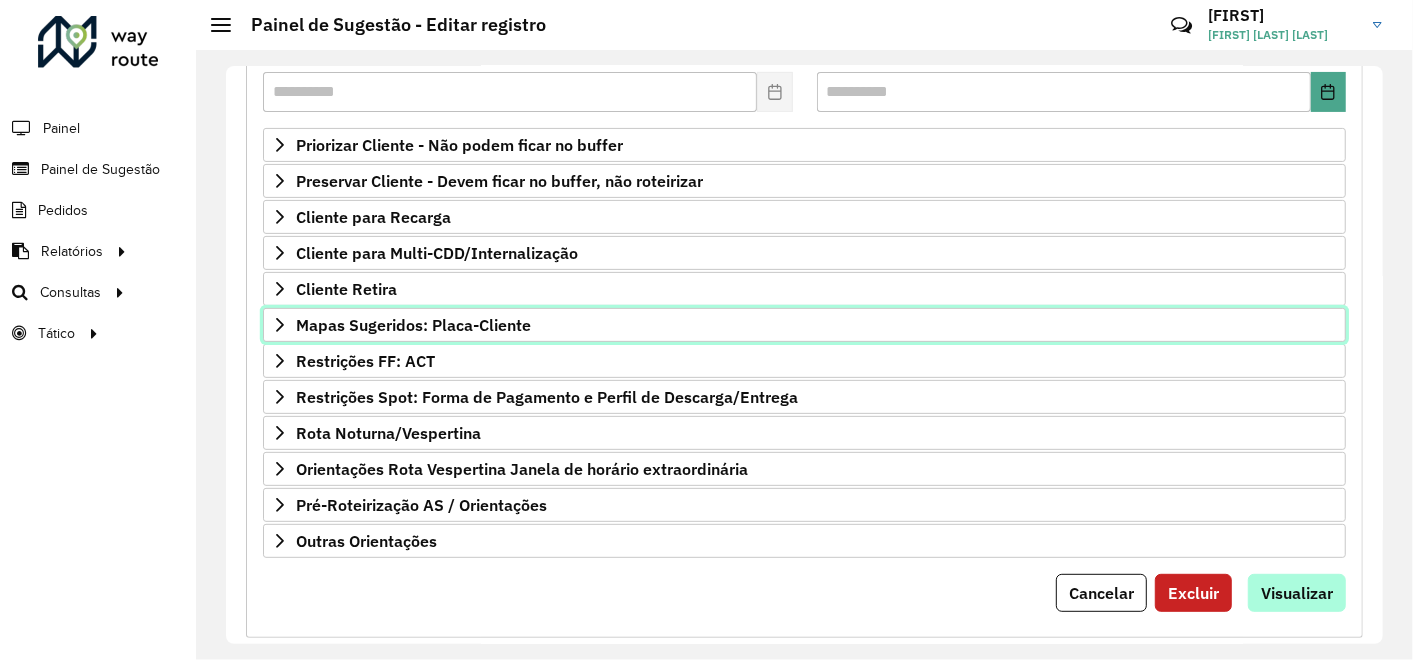 scroll, scrollTop: 328, scrollLeft: 0, axis: vertical 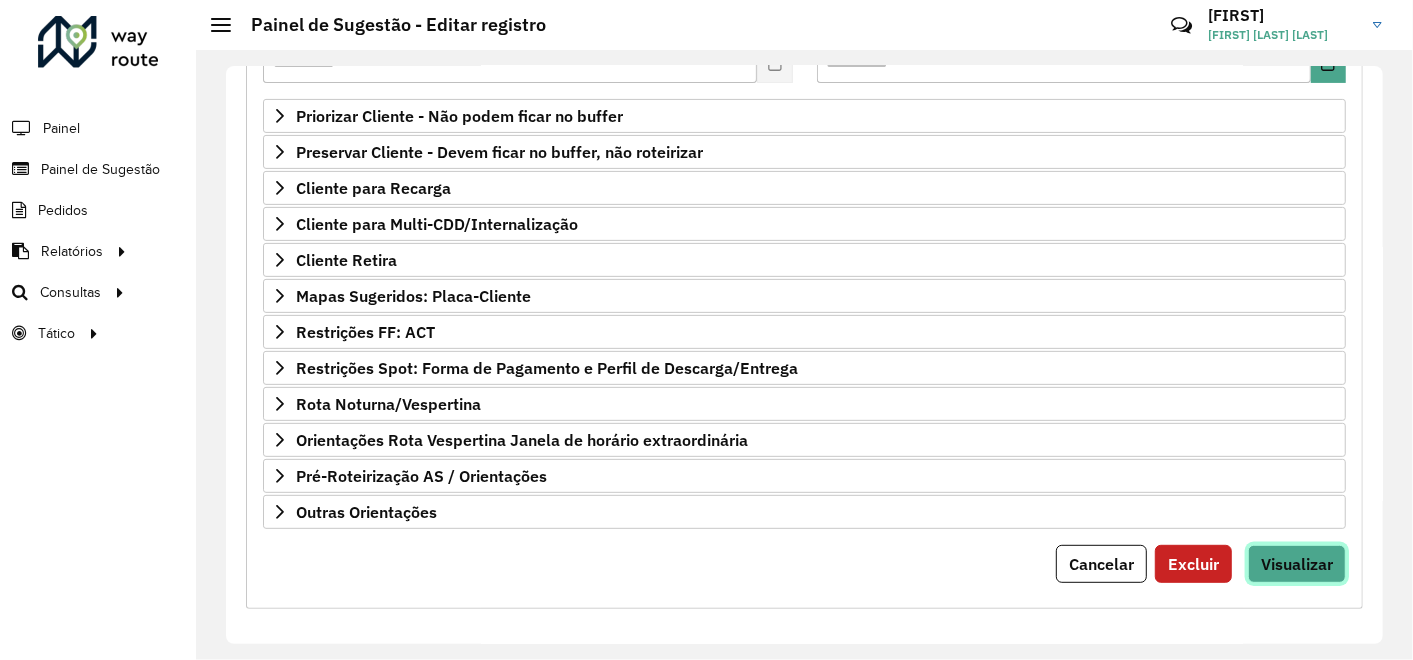 click on "Visualizar" at bounding box center [1297, 564] 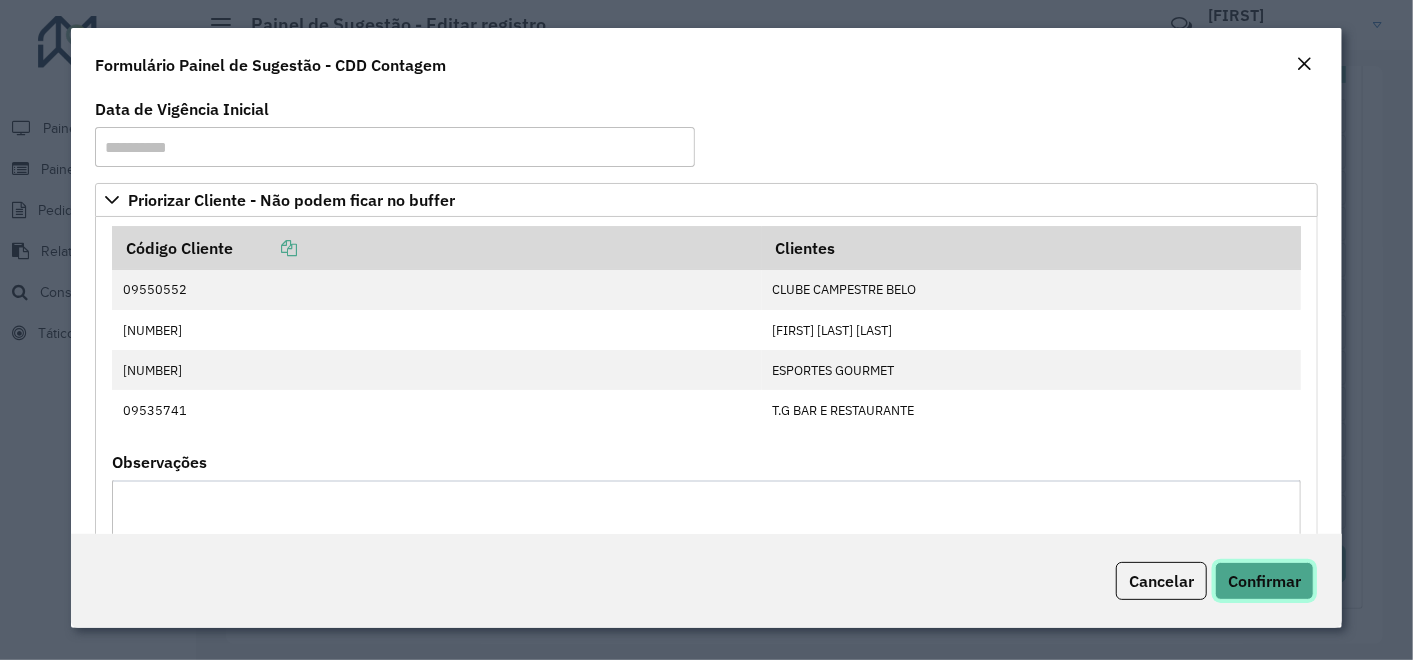 click on "Confirmar" 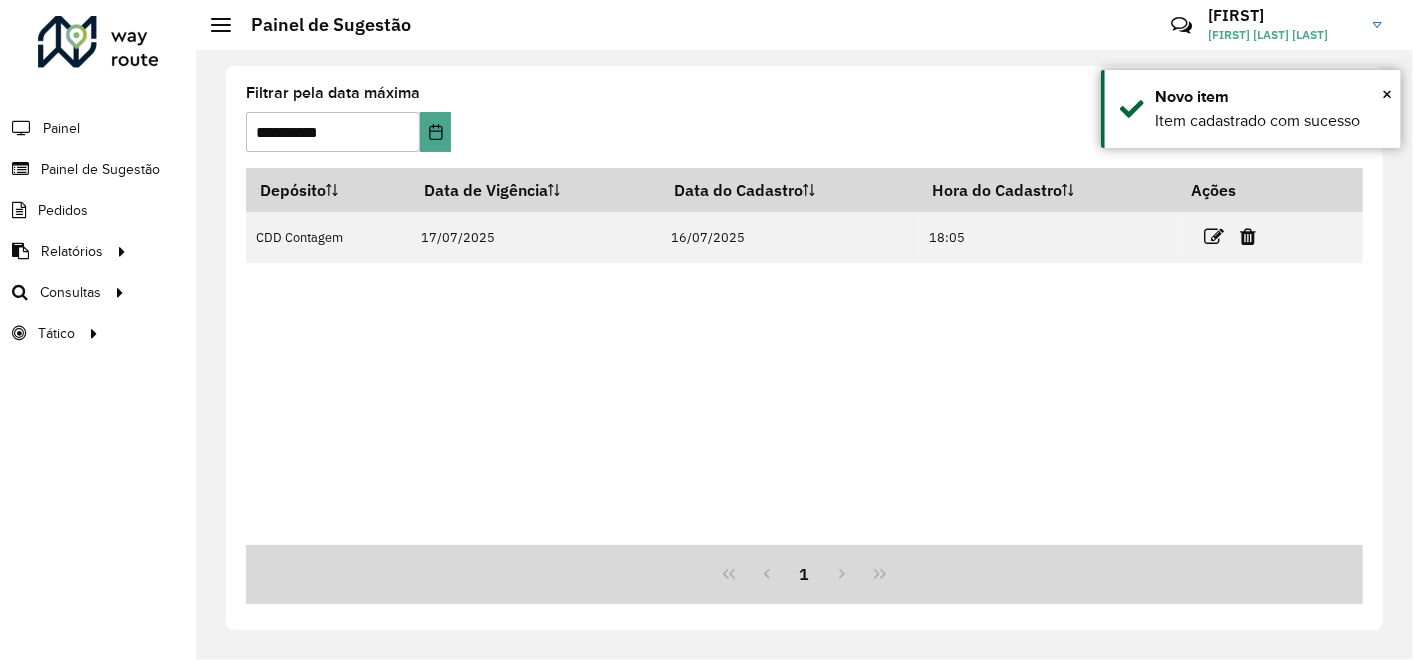 click on "Depósito   Data de Vigência   Data do Cadastro   Hora do Cadastro   Ações   CDD Contagem   [DATE]   [DATE]   18:05" at bounding box center [804, 356] 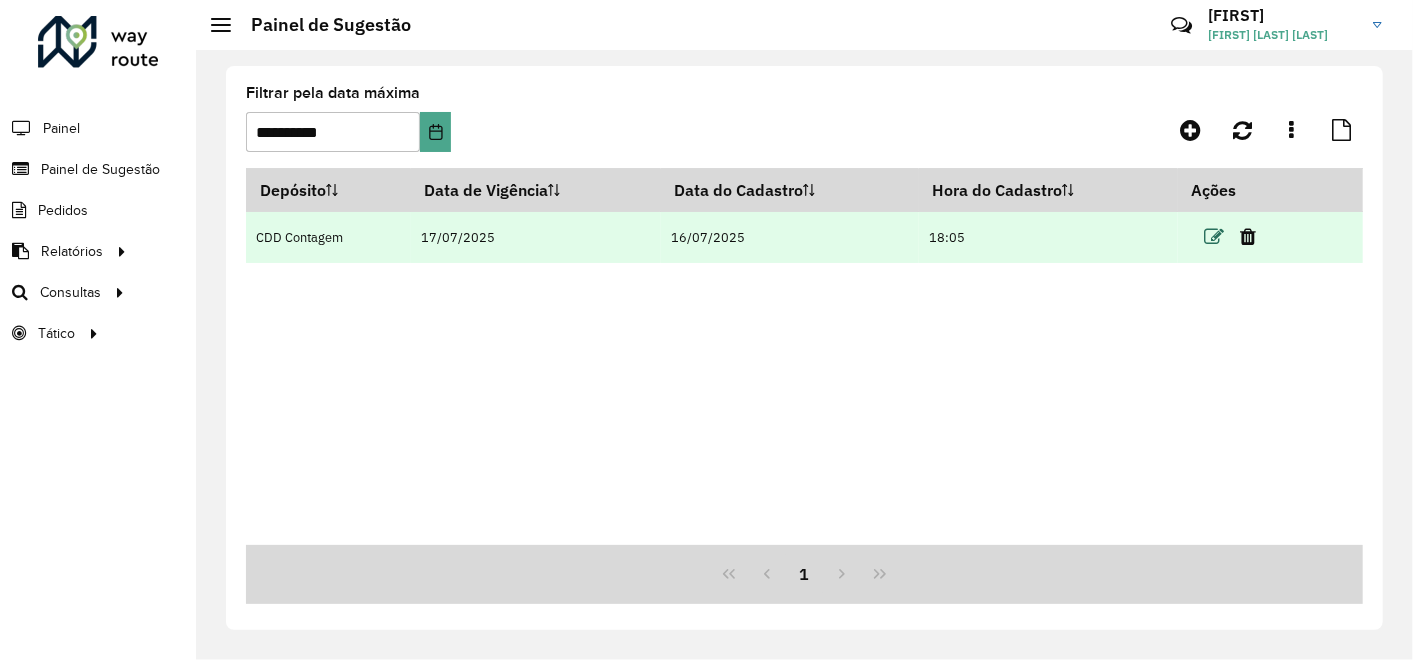 click at bounding box center [1214, 237] 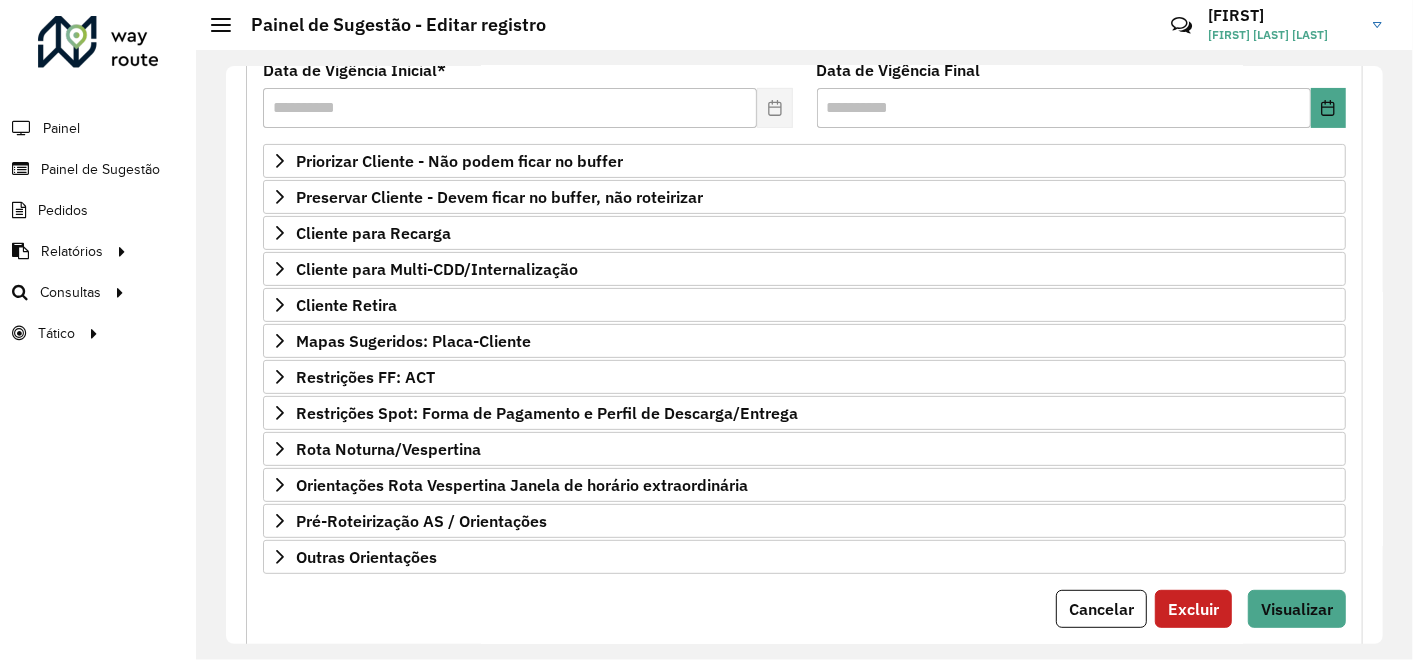scroll, scrollTop: 328, scrollLeft: 0, axis: vertical 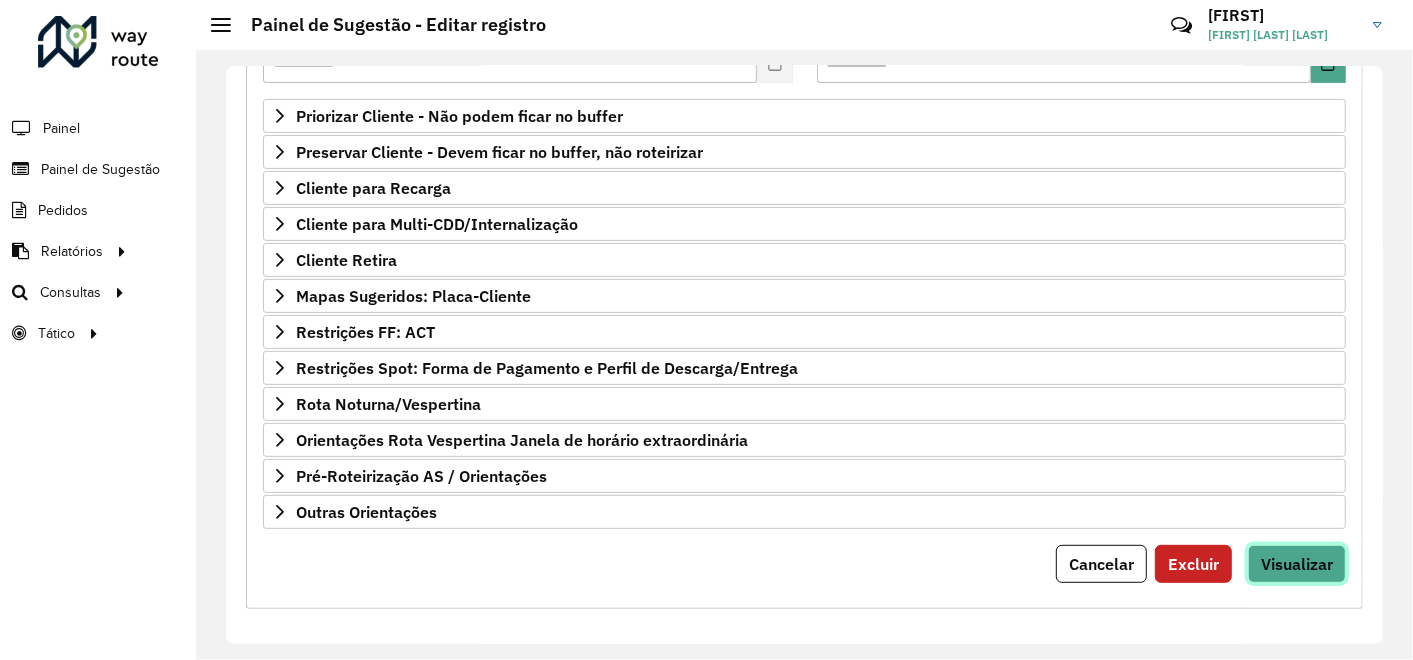 click on "Visualizar" at bounding box center [1297, 564] 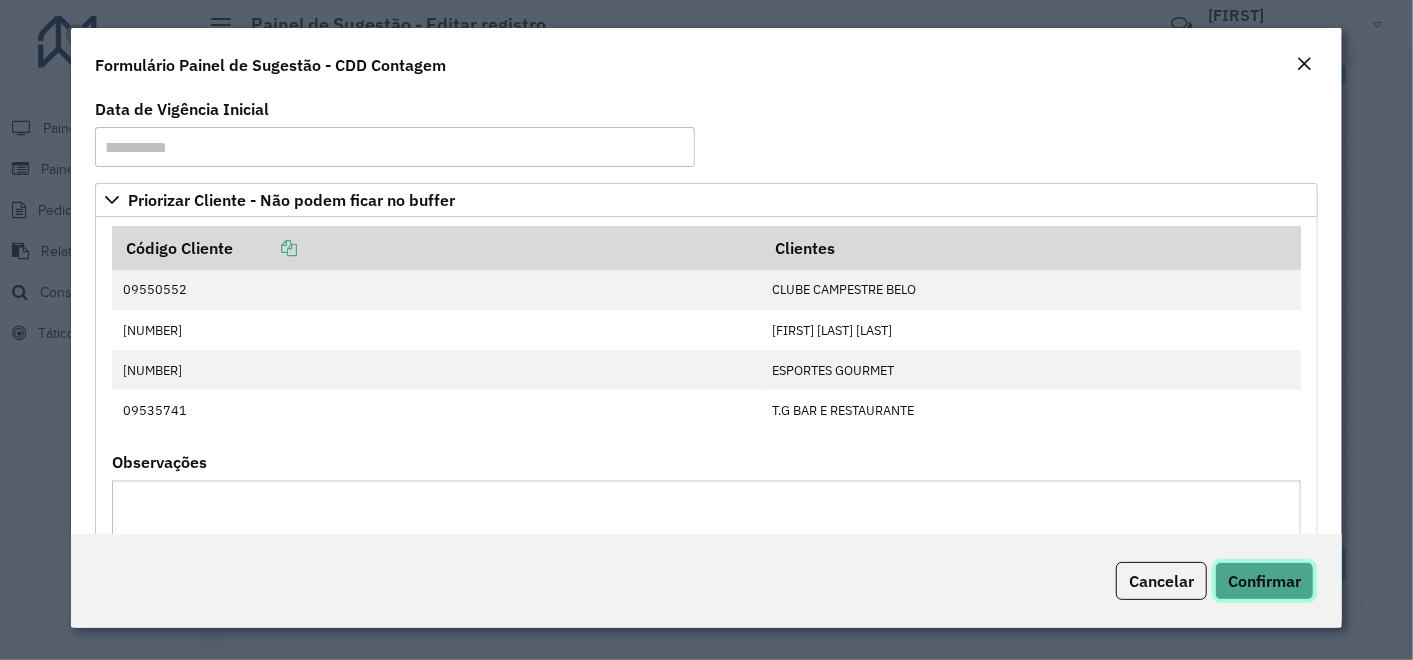 click on "Confirmar" 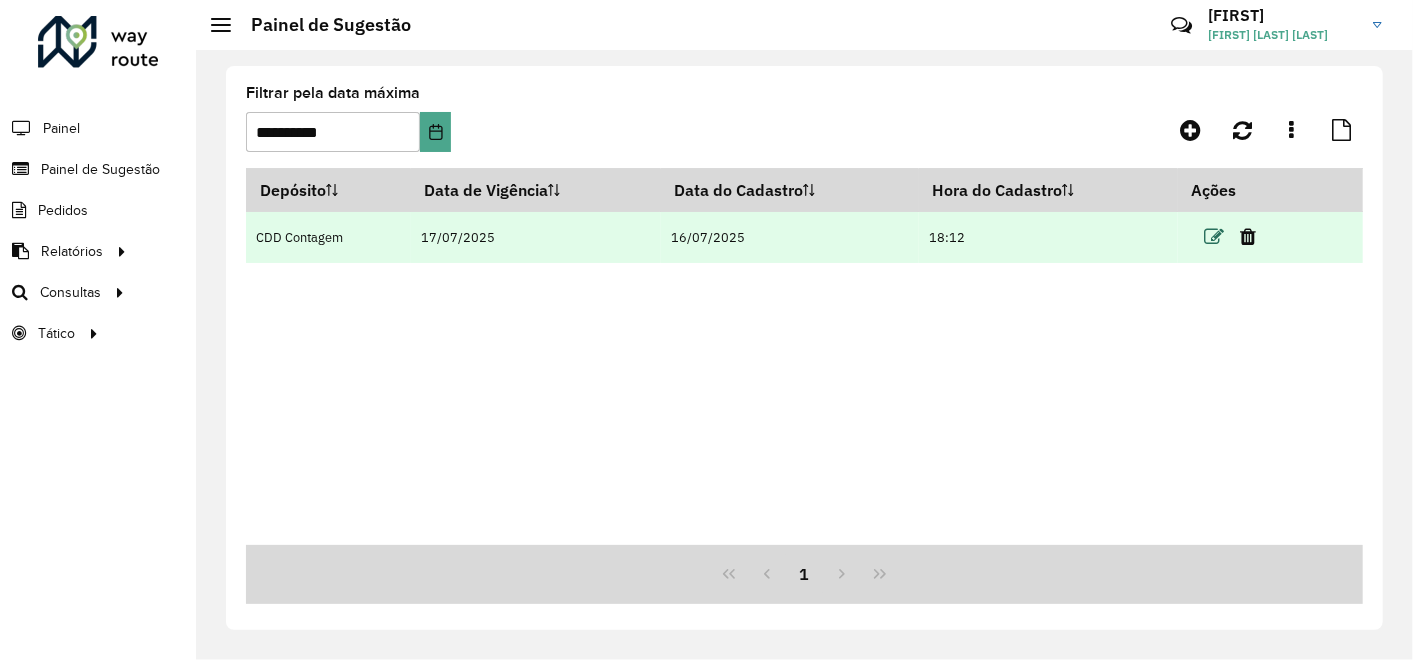 click at bounding box center (1214, 237) 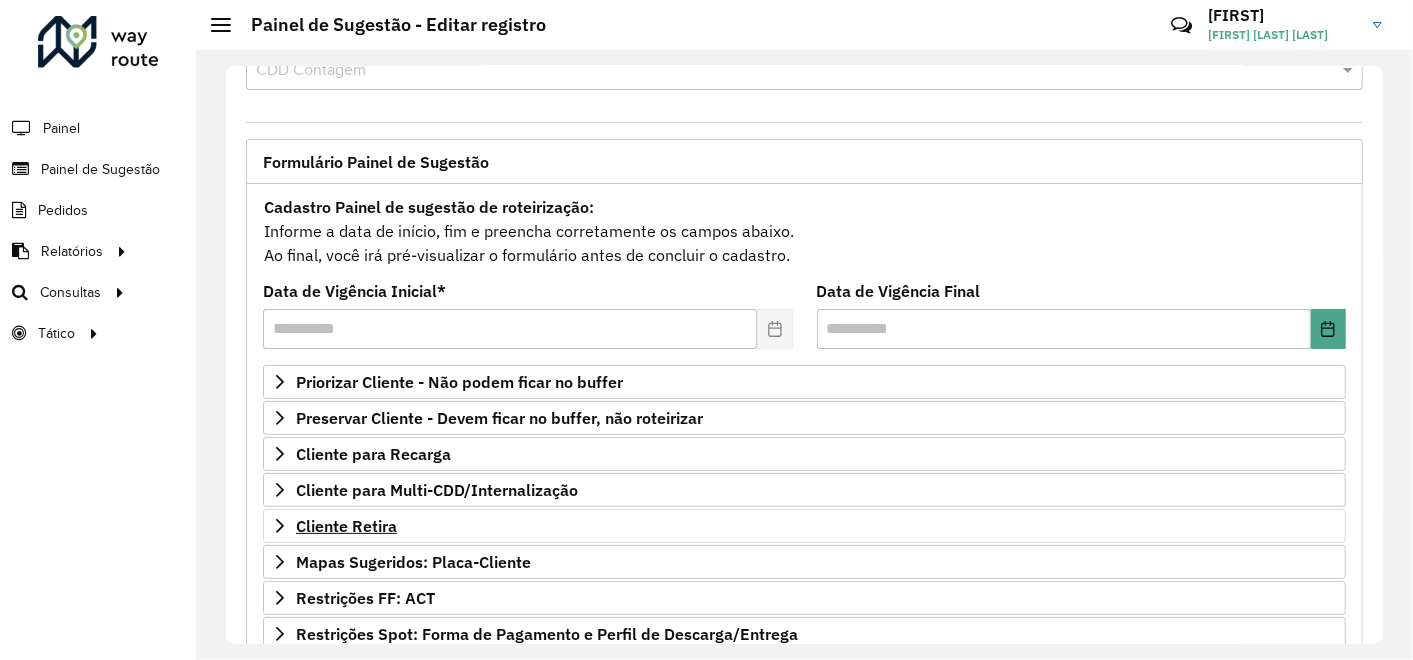 scroll, scrollTop: 111, scrollLeft: 0, axis: vertical 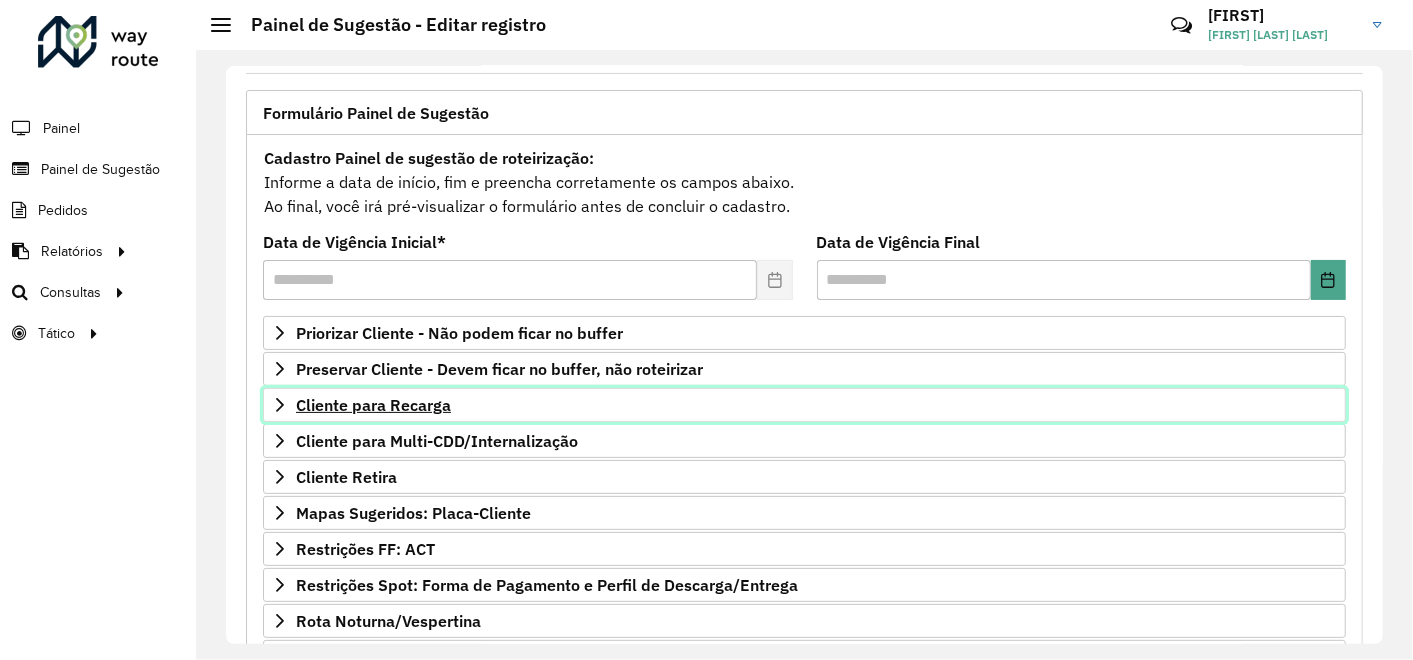 click on "Cliente para Recarga" at bounding box center (373, 405) 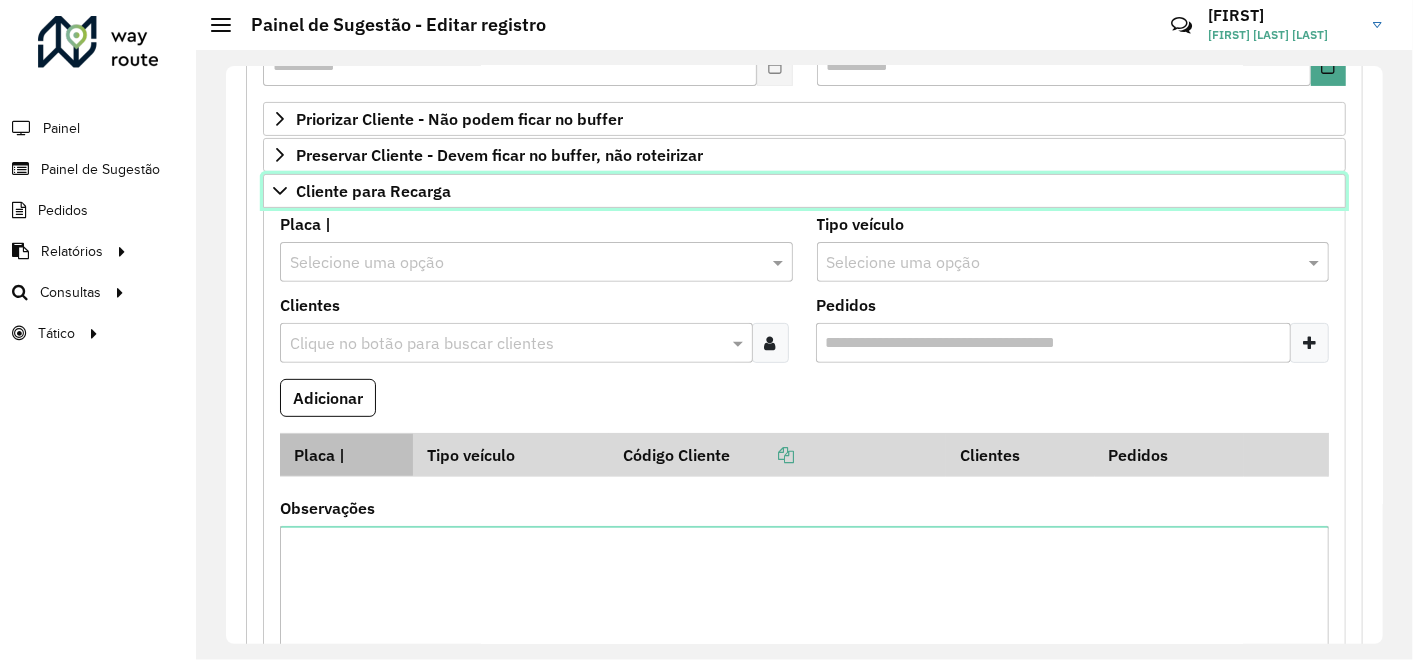 scroll, scrollTop: 333, scrollLeft: 0, axis: vertical 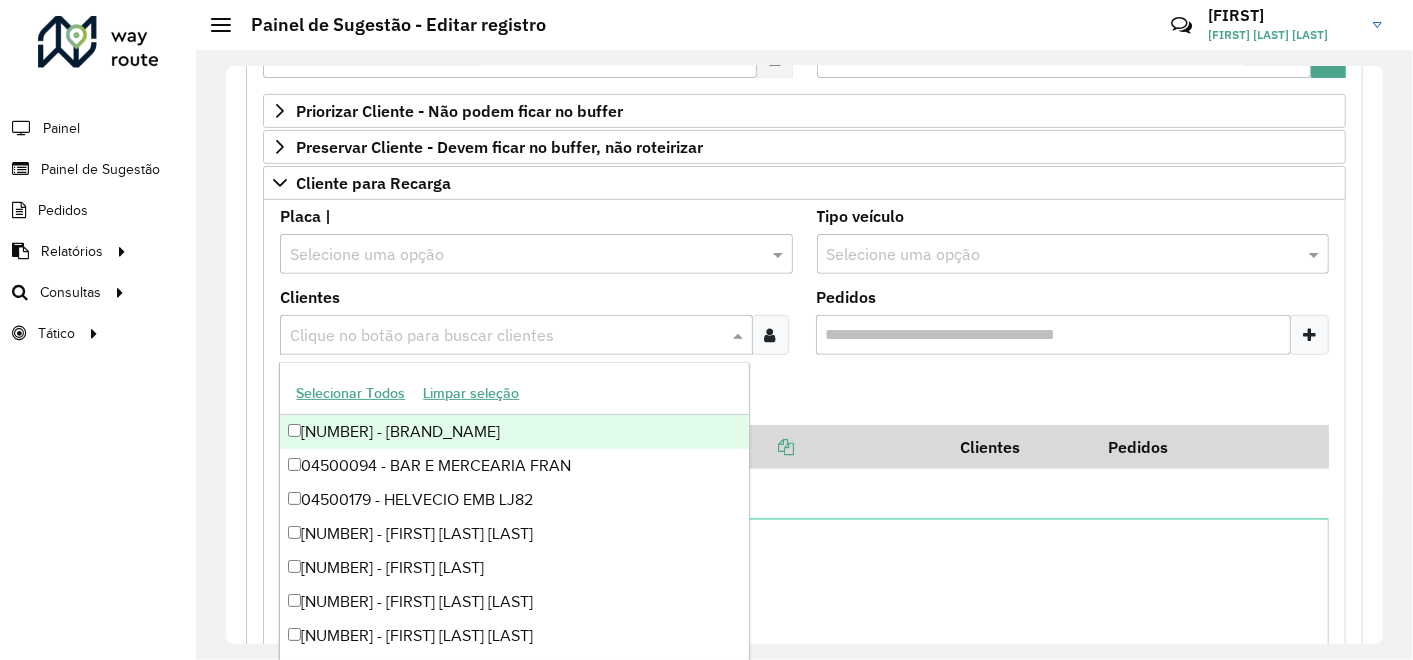 click at bounding box center (506, 336) 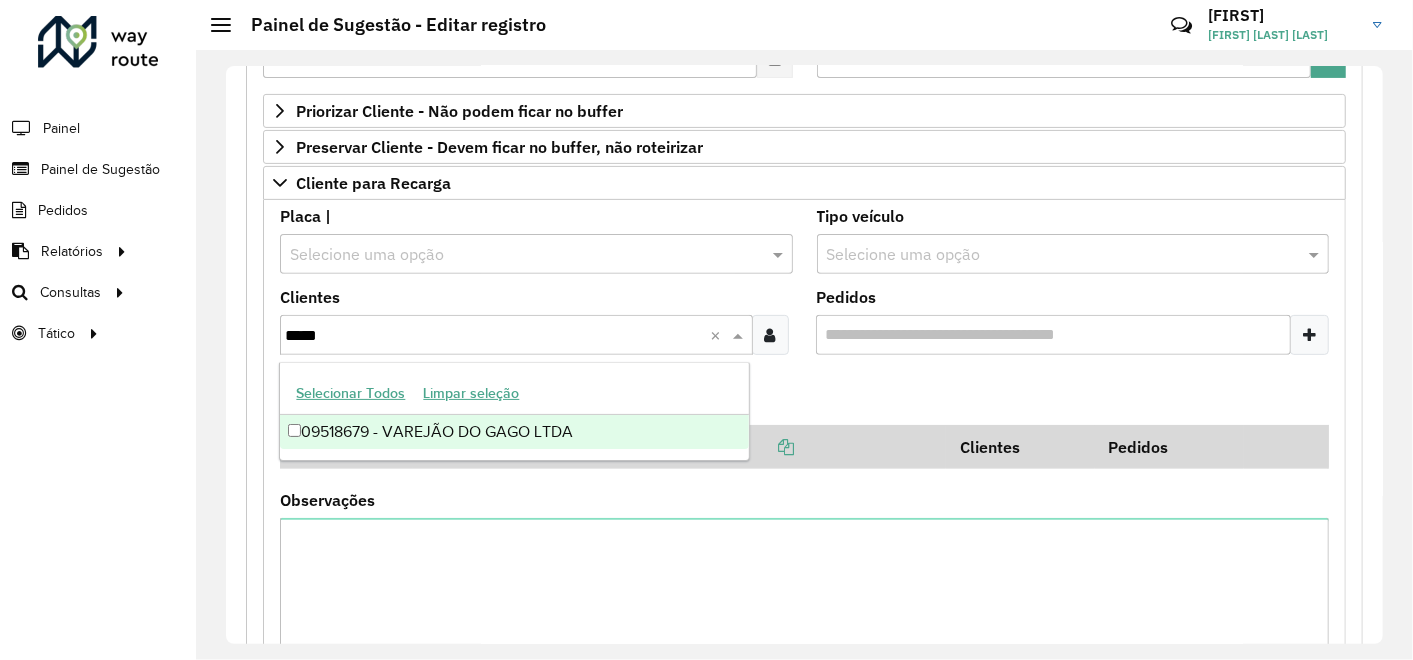 type on "*****" 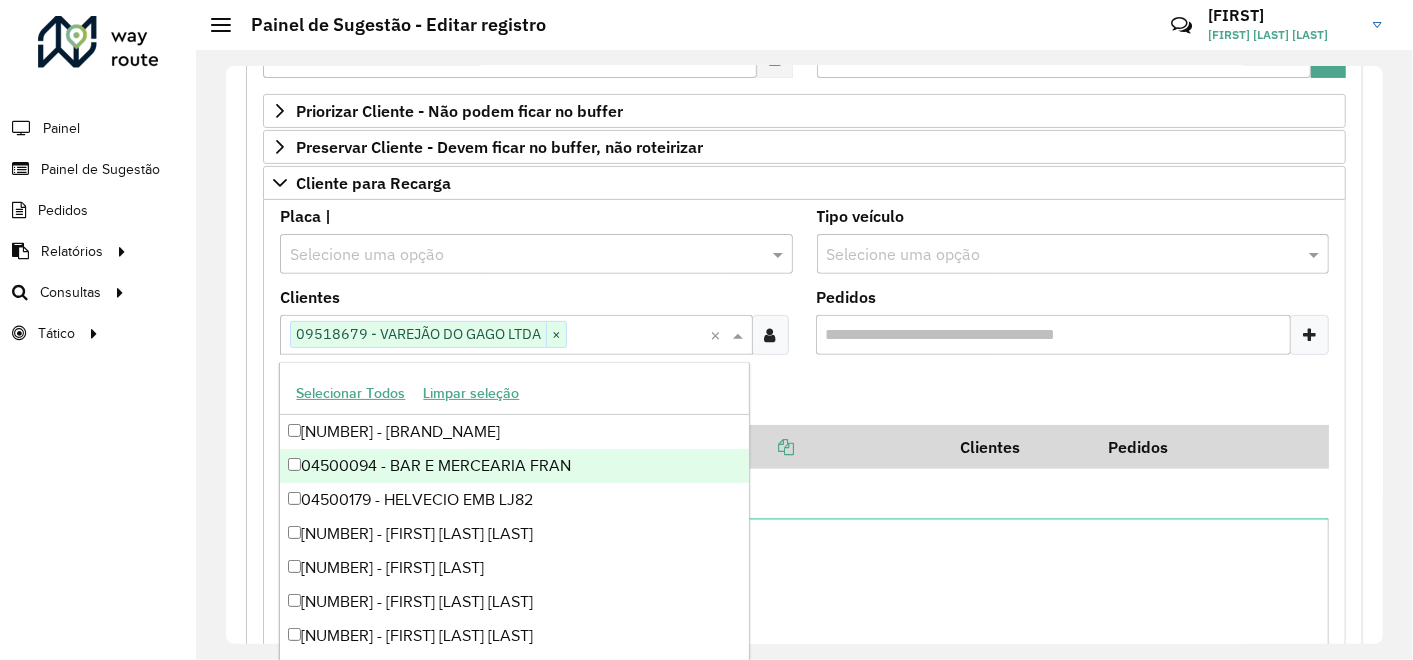 click on "Adicionar" at bounding box center [804, 398] 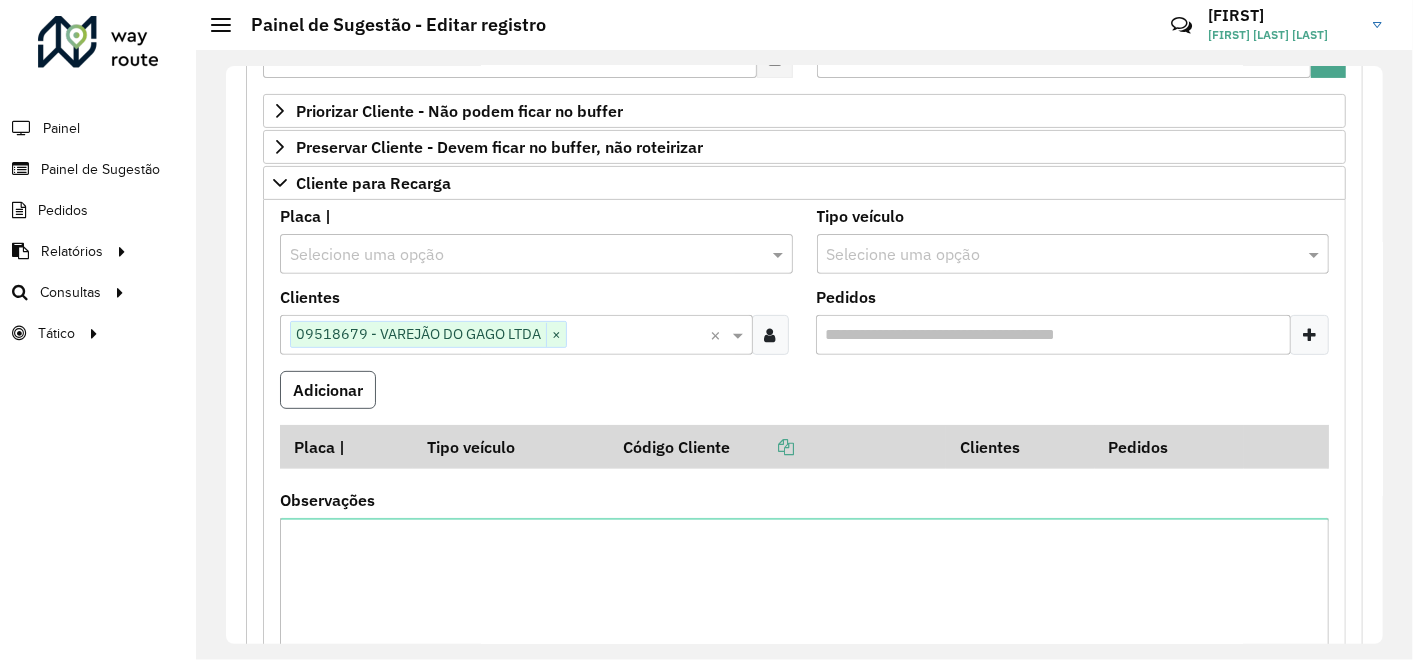 click on "Adicionar" at bounding box center (328, 390) 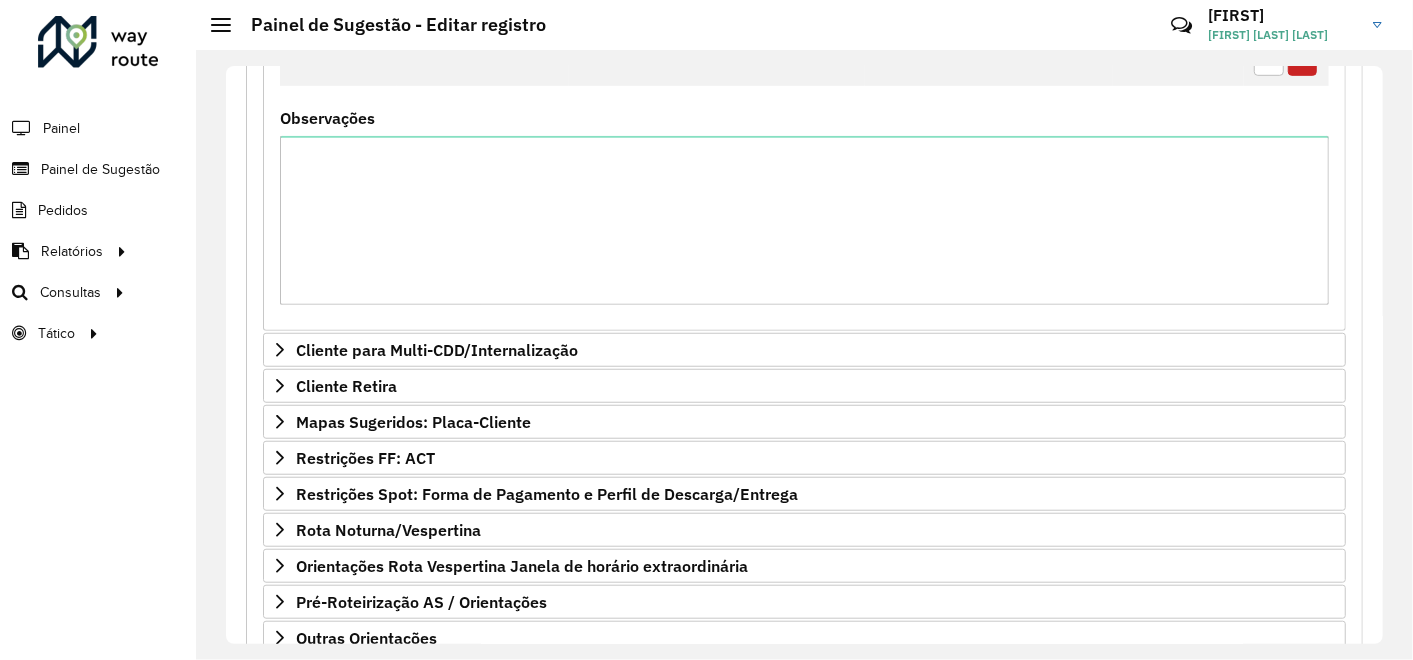 scroll, scrollTop: 892, scrollLeft: 0, axis: vertical 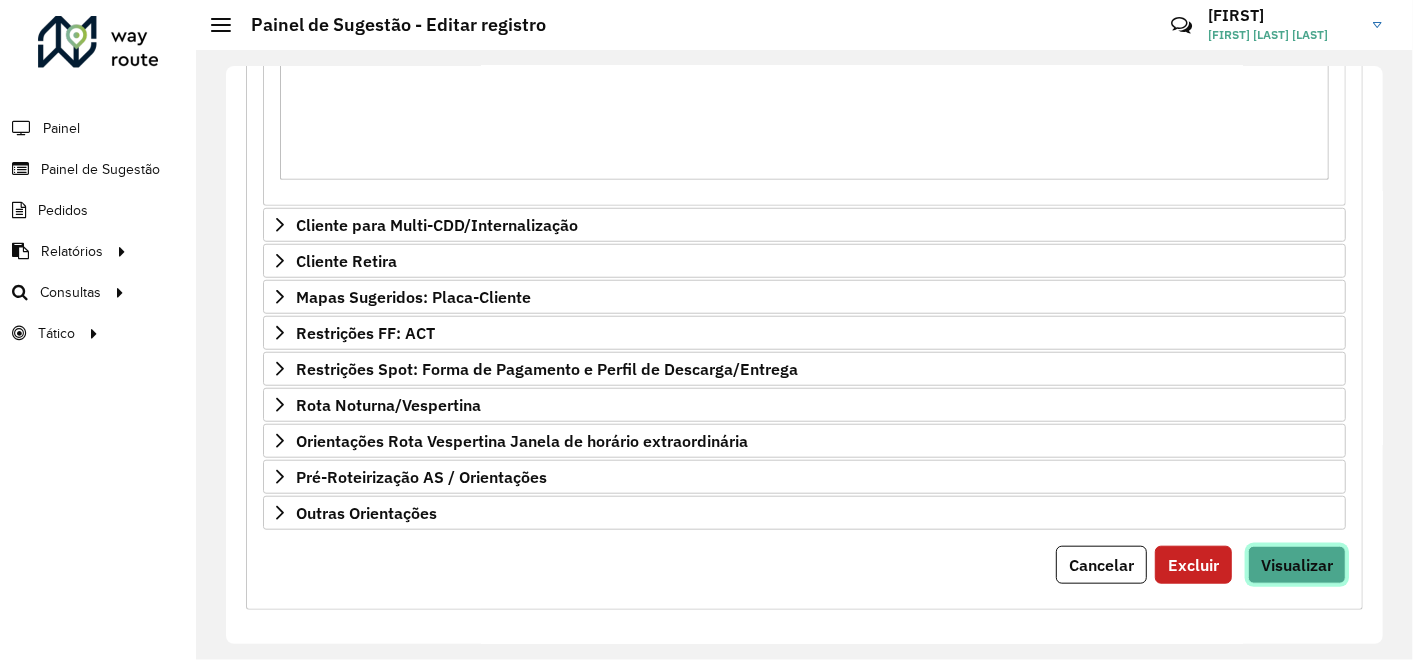 click on "Visualizar" at bounding box center [1297, 565] 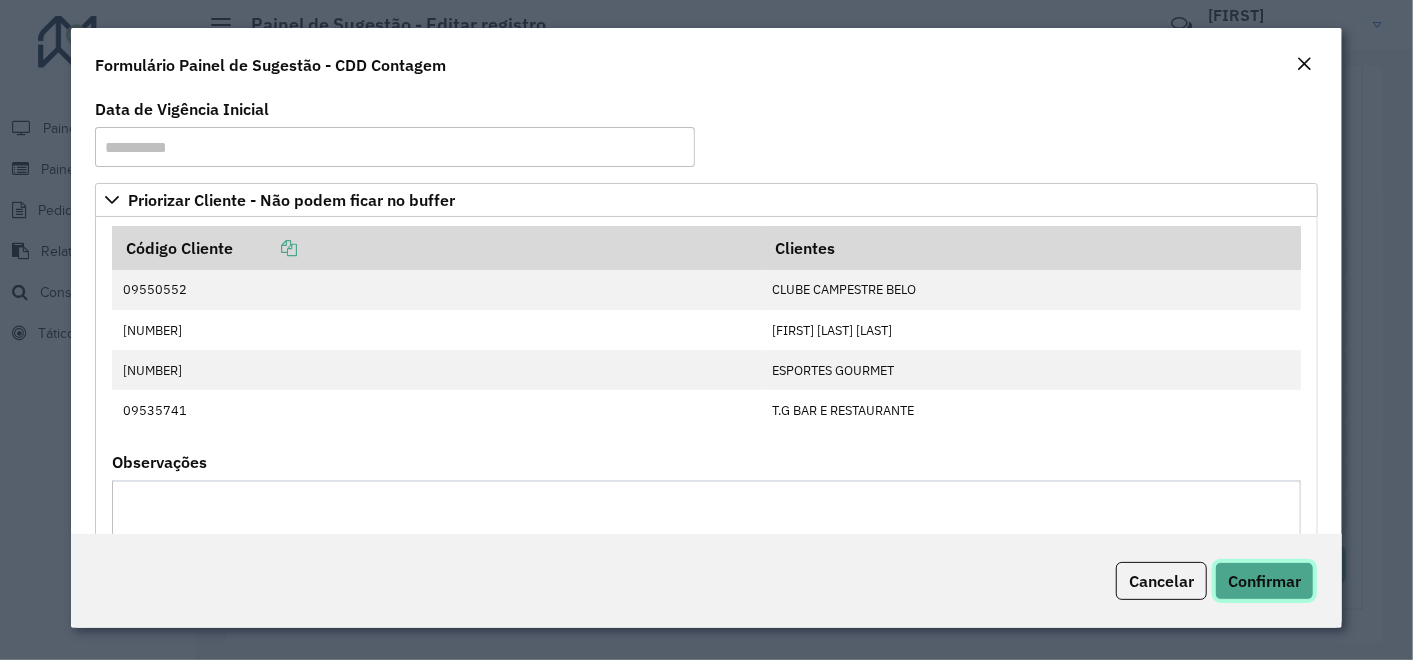click on "Confirmar" 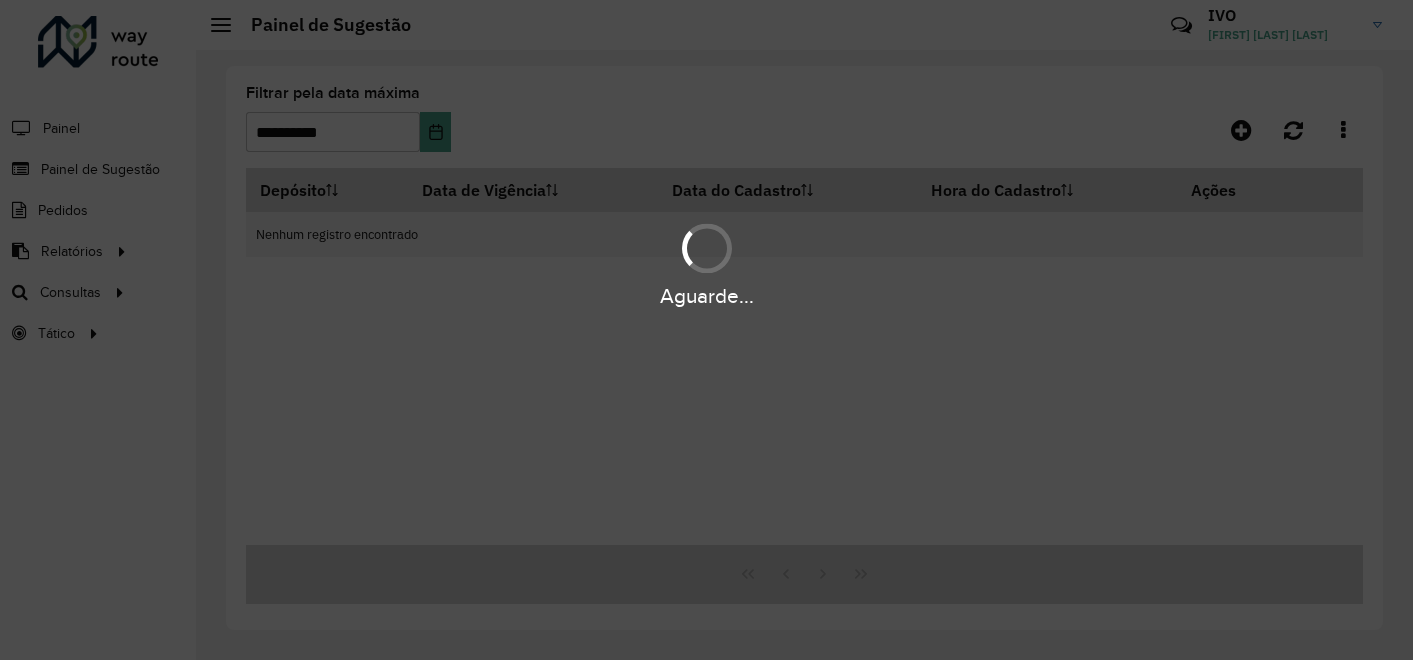 scroll, scrollTop: 0, scrollLeft: 0, axis: both 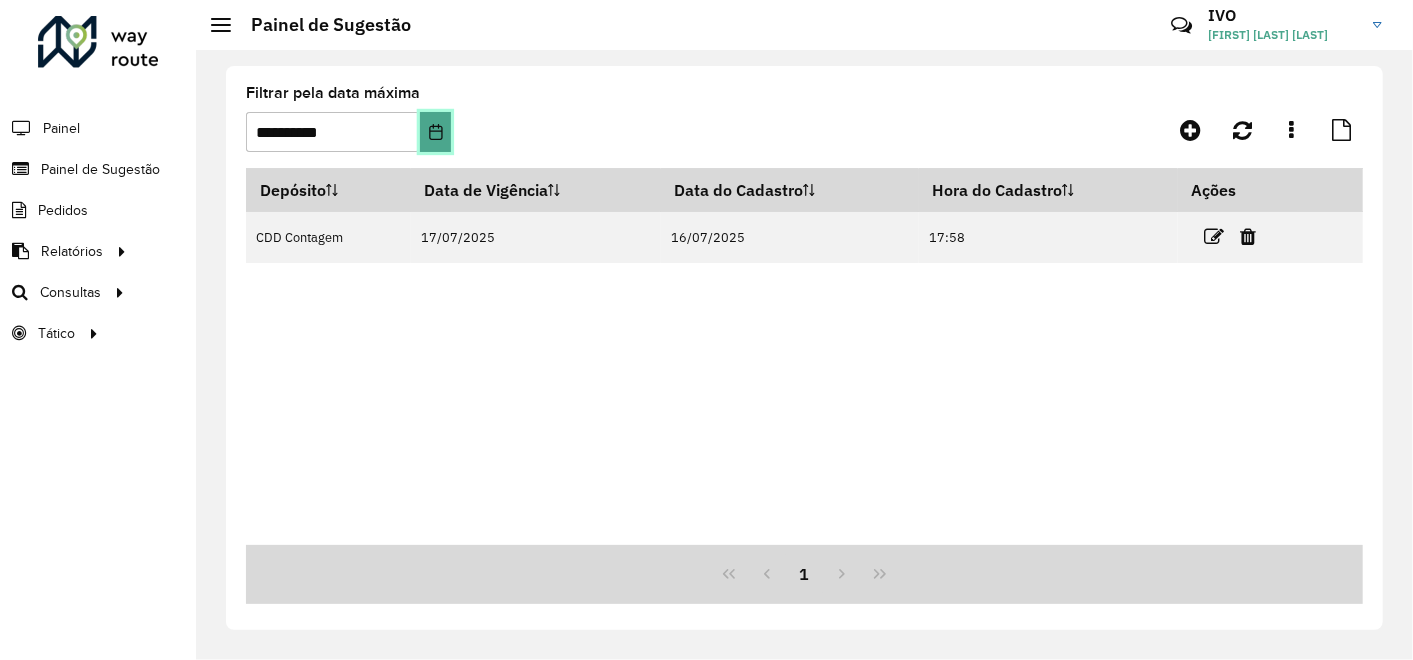 click at bounding box center [435, 132] 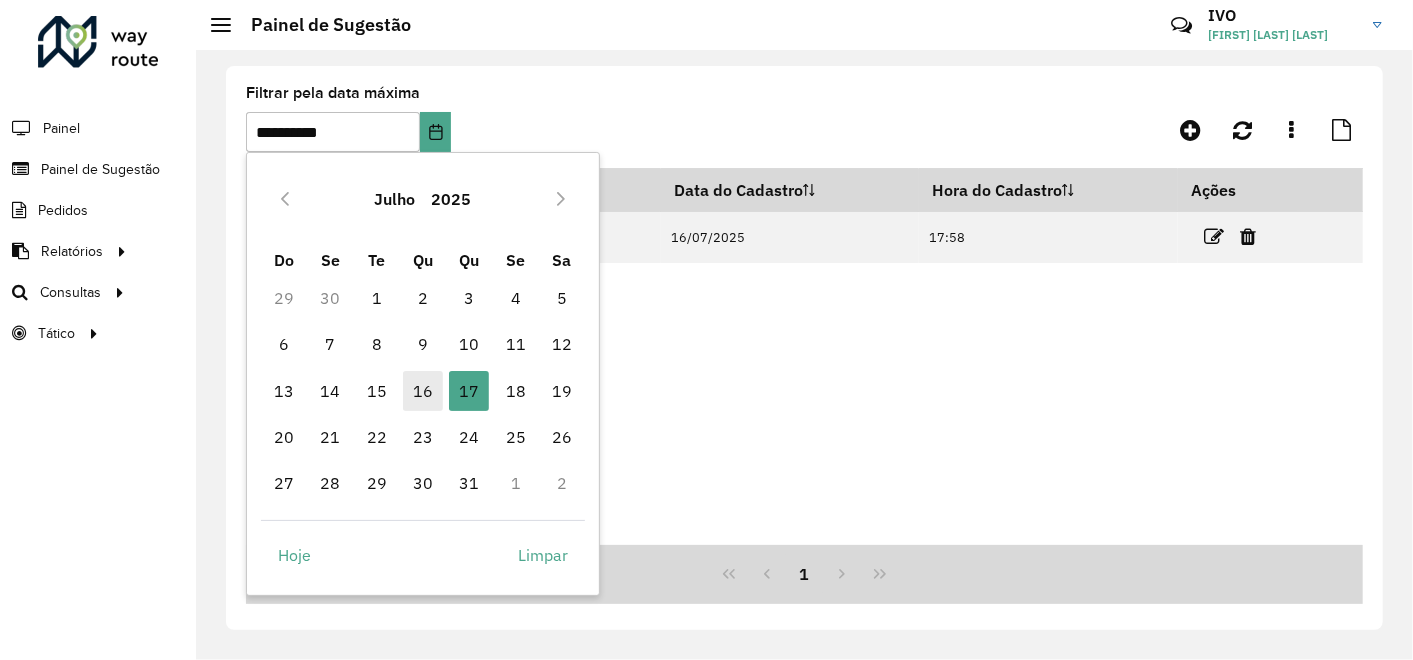 click on "16" at bounding box center [423, 391] 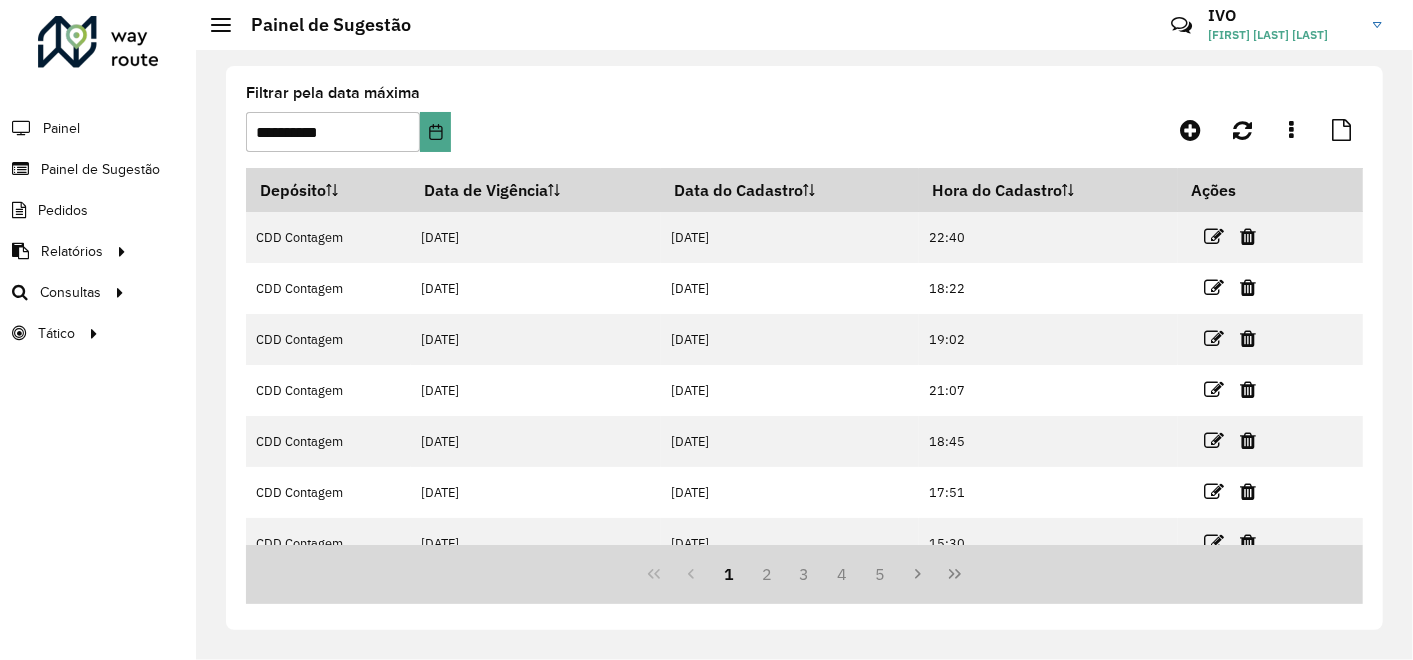 click 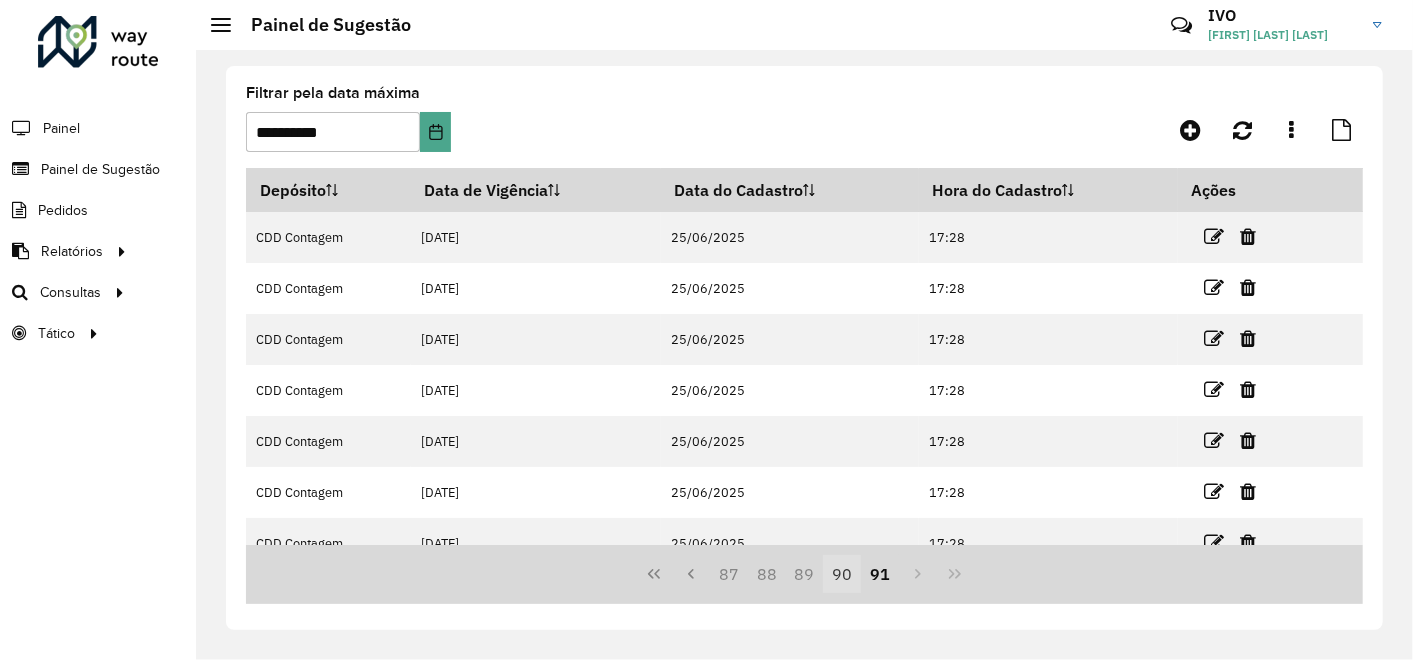click on "90" at bounding box center (842, 574) 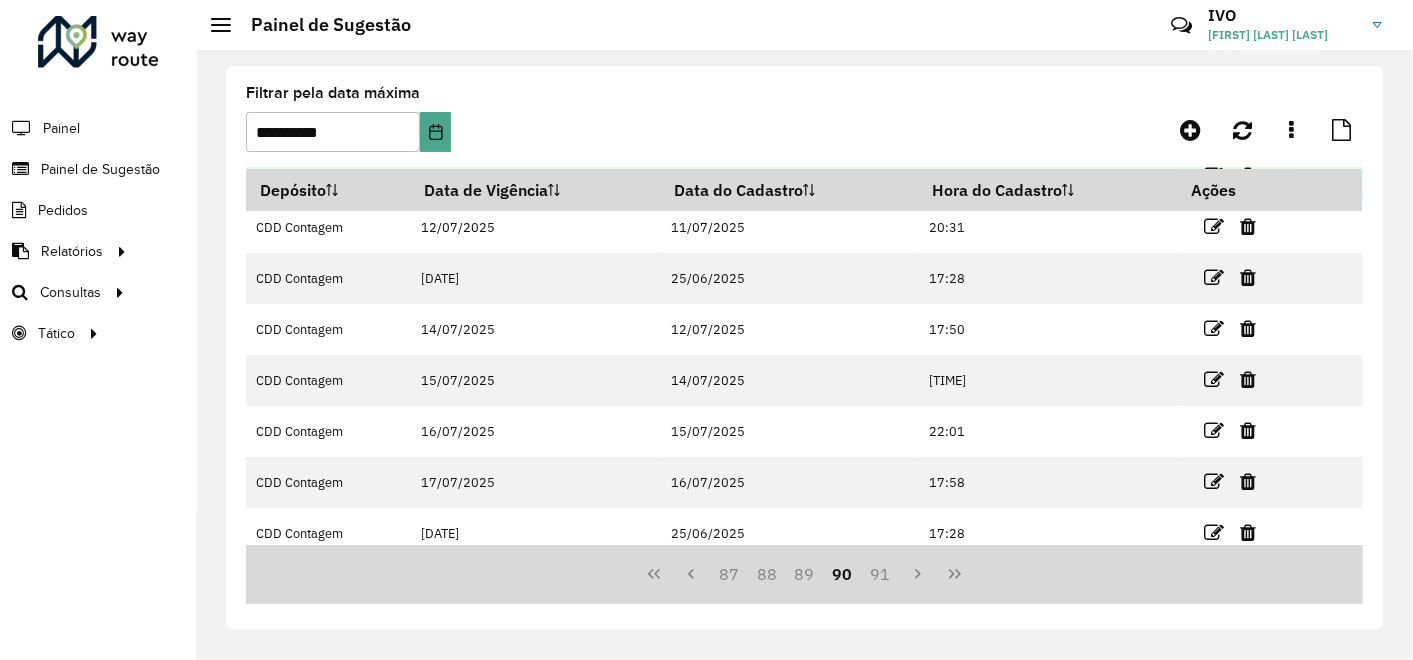 scroll, scrollTop: 274, scrollLeft: 0, axis: vertical 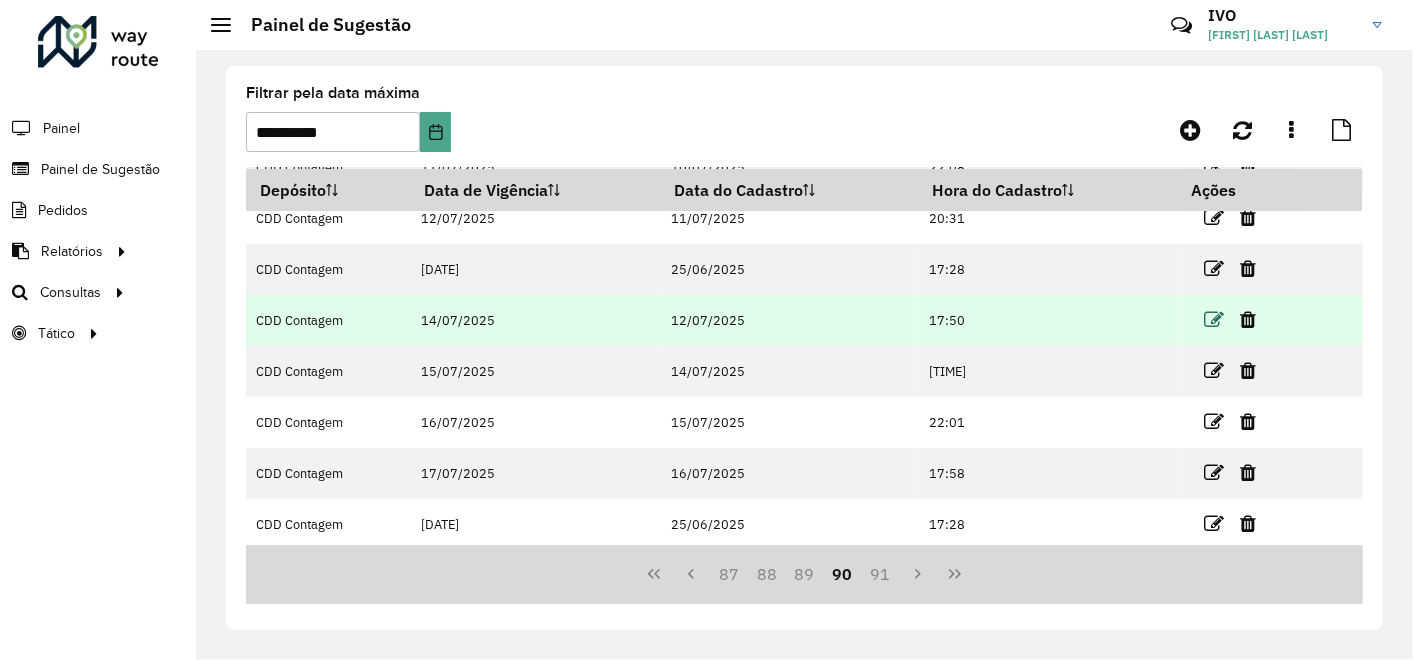 click at bounding box center (1214, 320) 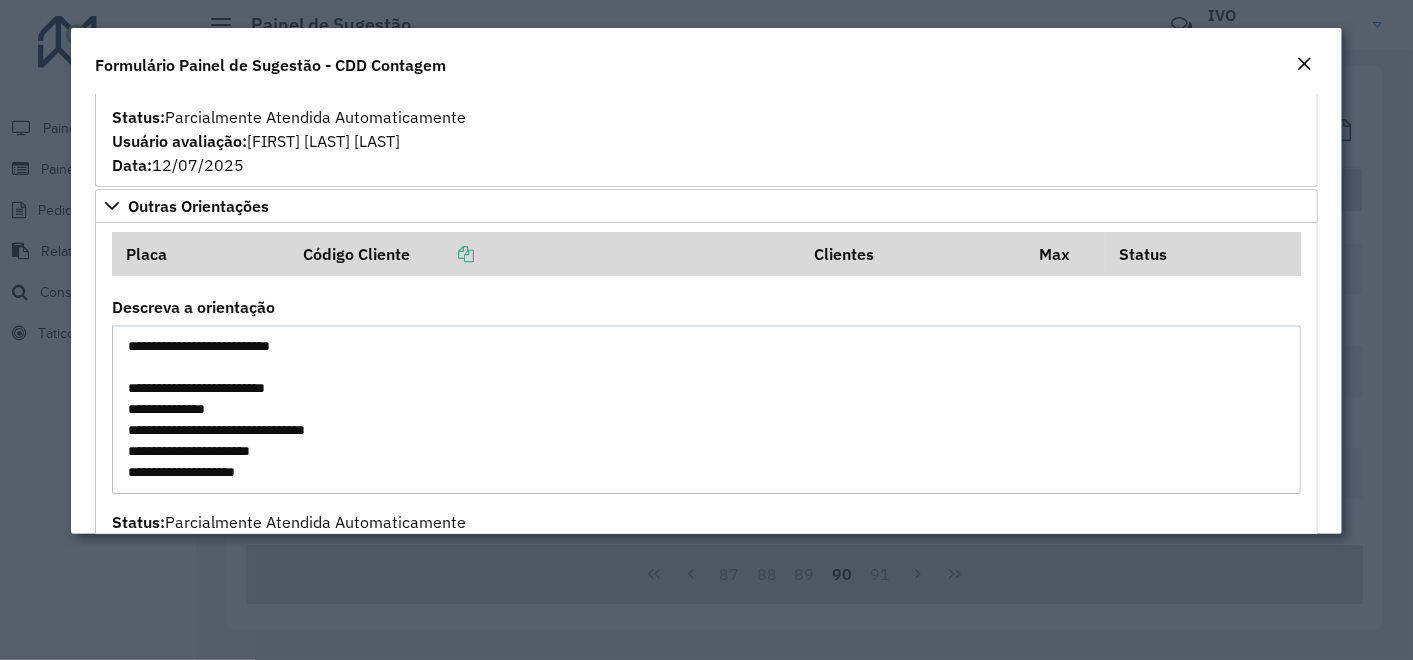 scroll, scrollTop: 1045, scrollLeft: 0, axis: vertical 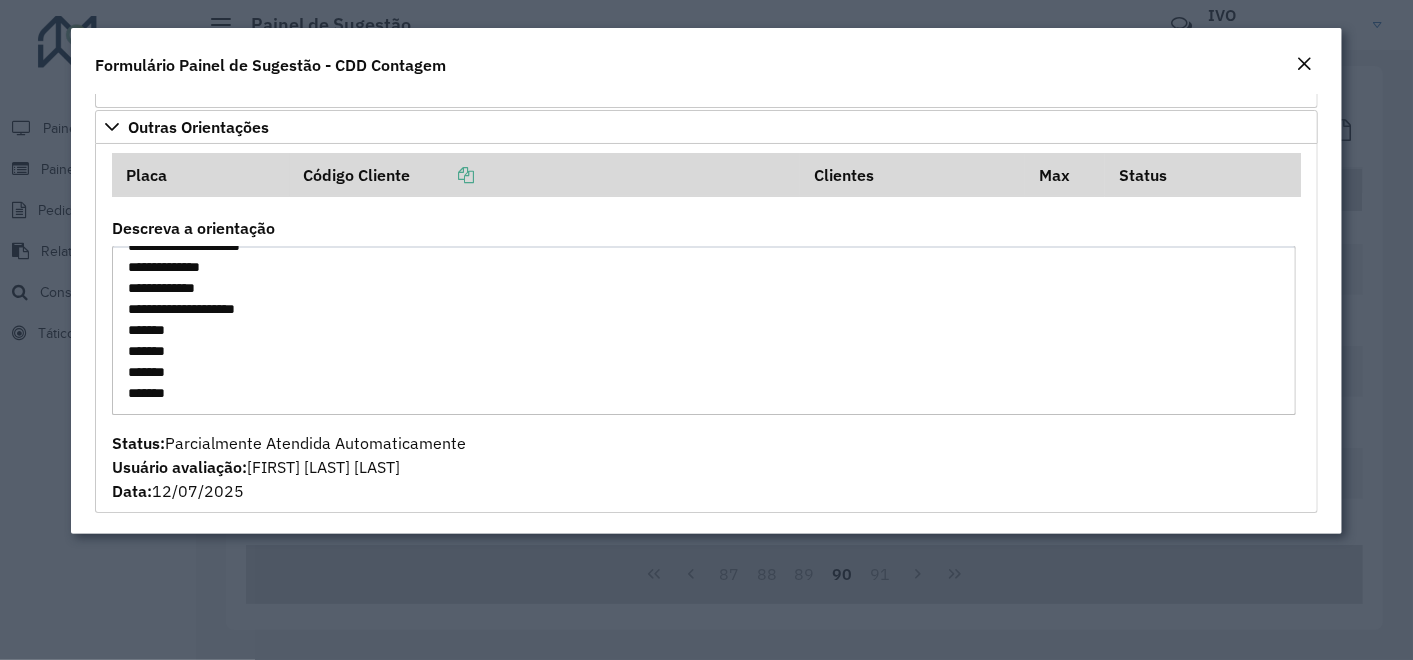 drag, startPoint x: 127, startPoint y: 259, endPoint x: 252, endPoint y: 440, distance: 219.96819 